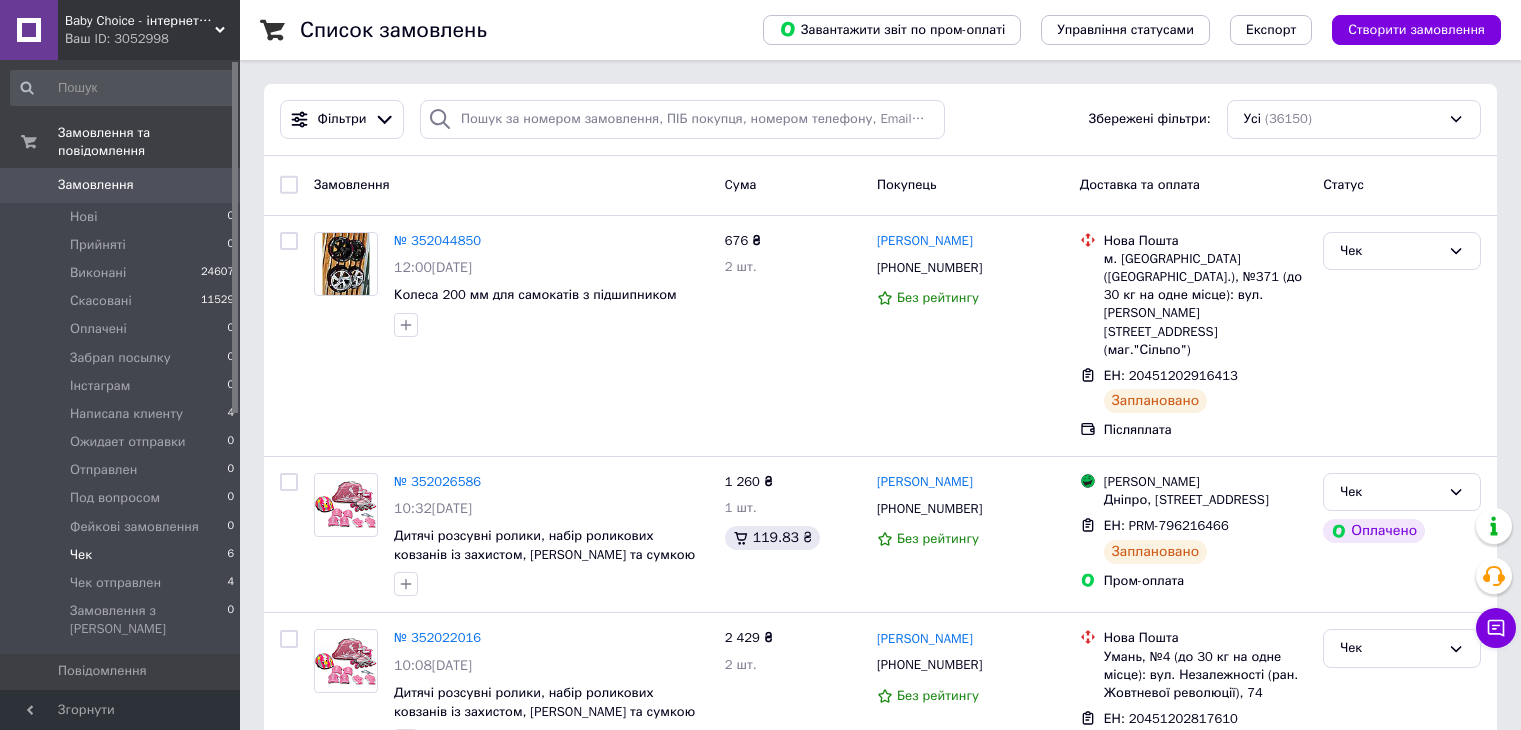 scroll, scrollTop: 0, scrollLeft: 0, axis: both 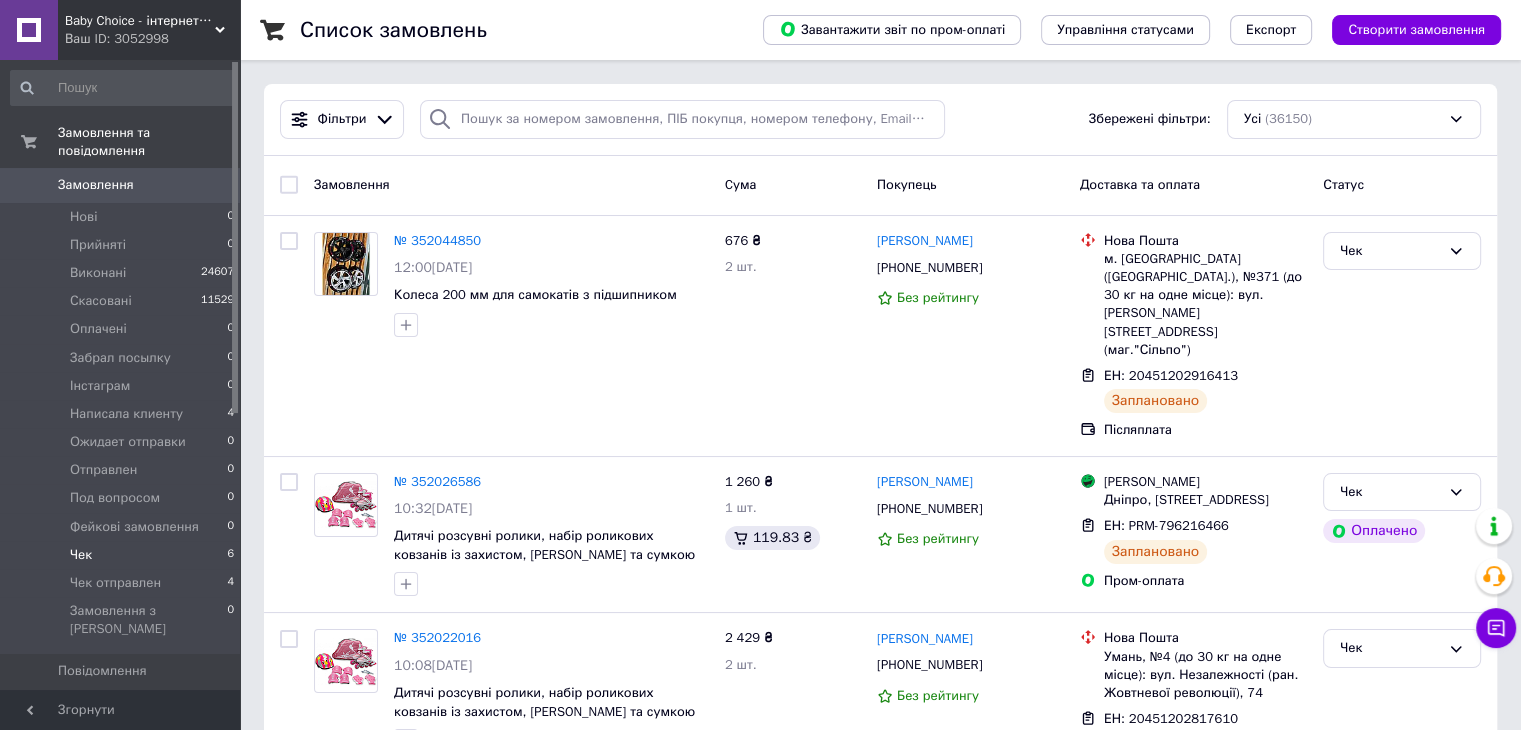 click on "Чек 6" at bounding box center [123, 555] 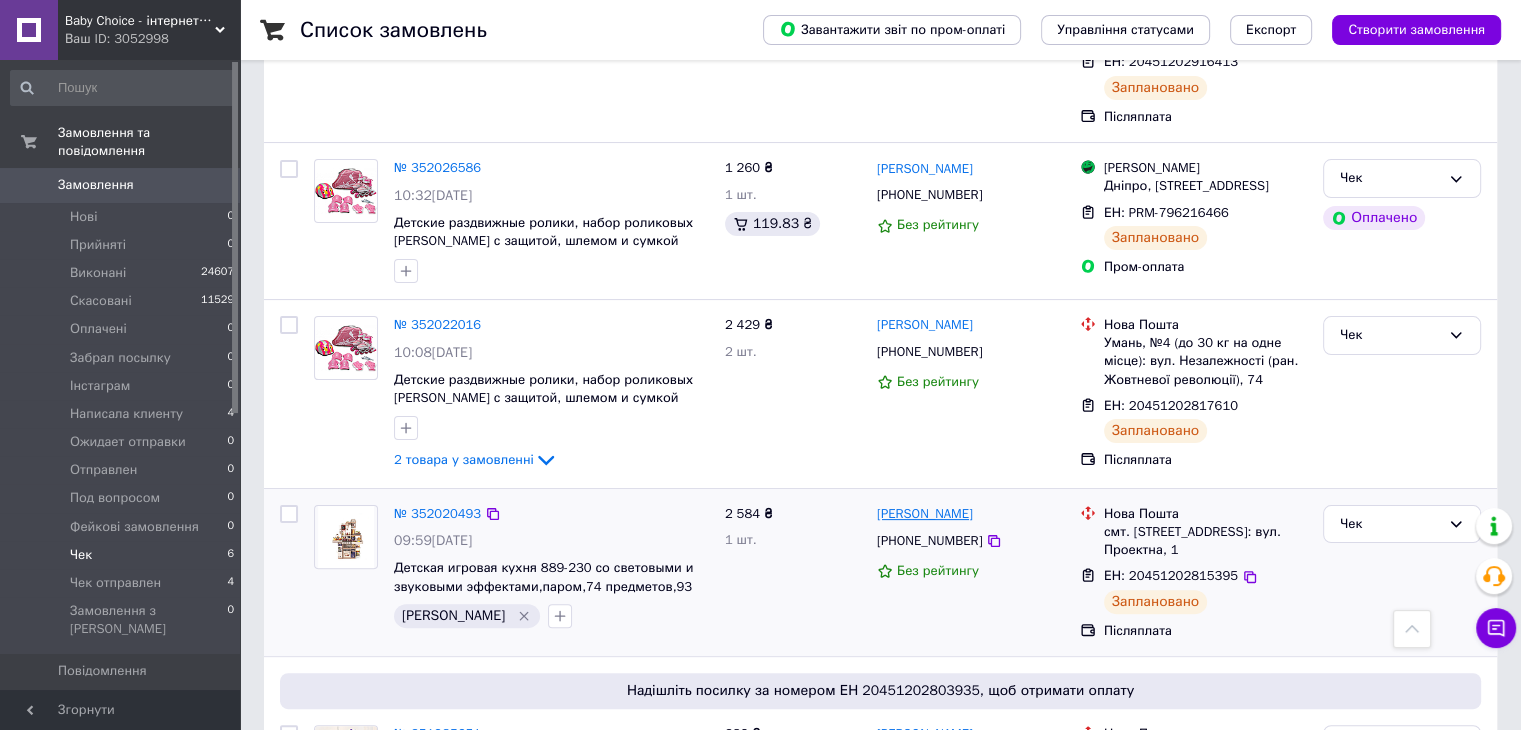 scroll, scrollTop: 685, scrollLeft: 0, axis: vertical 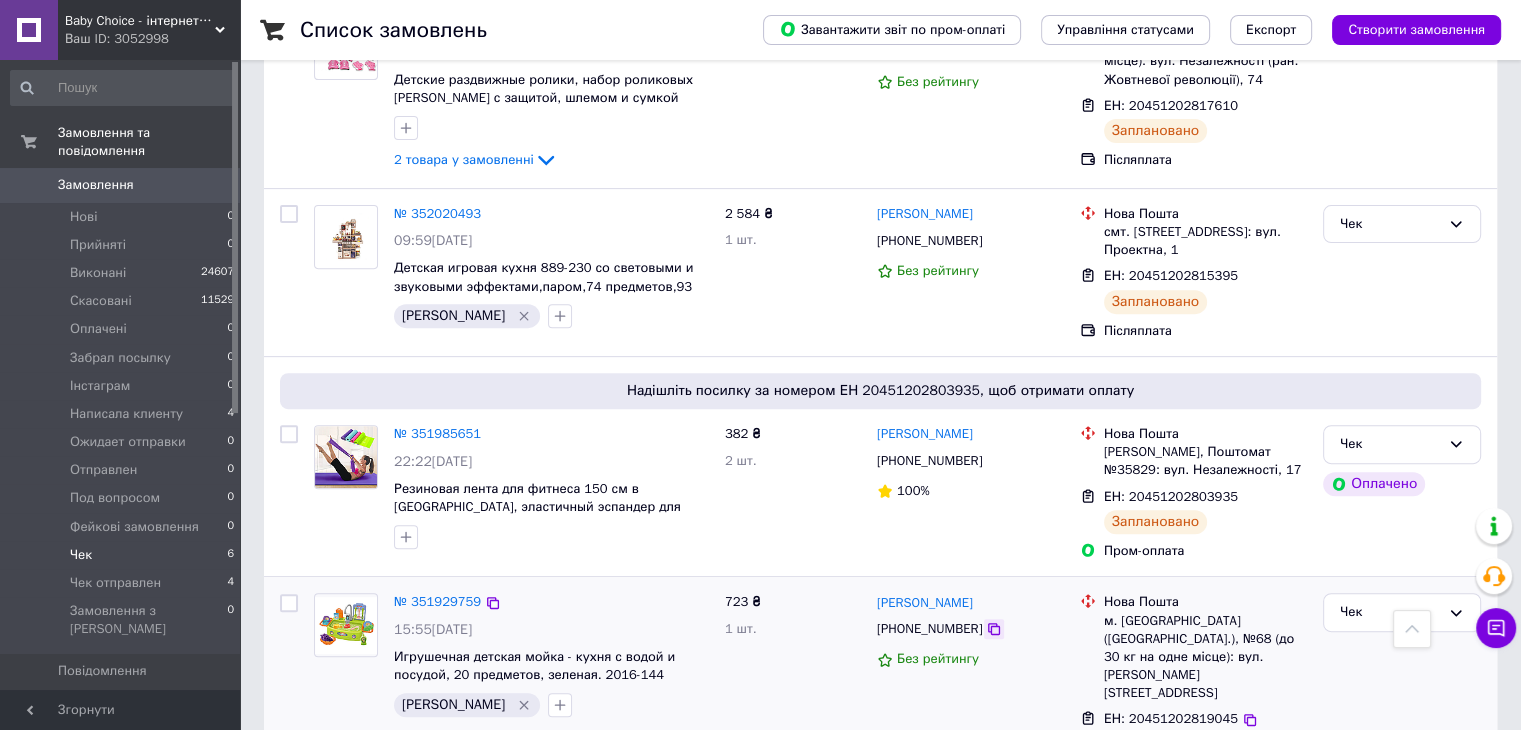 click 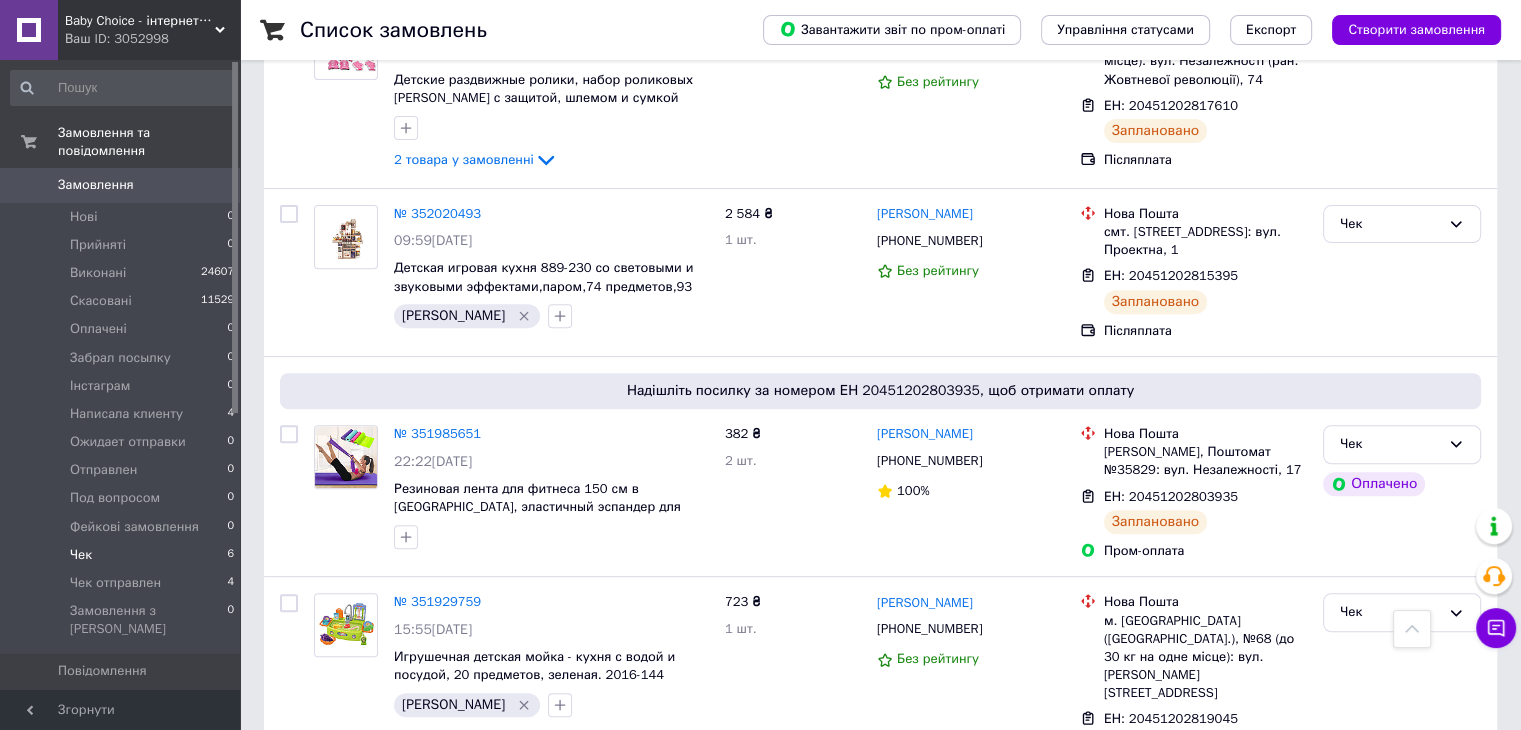 click on "Замовлення 0" at bounding box center [123, 185] 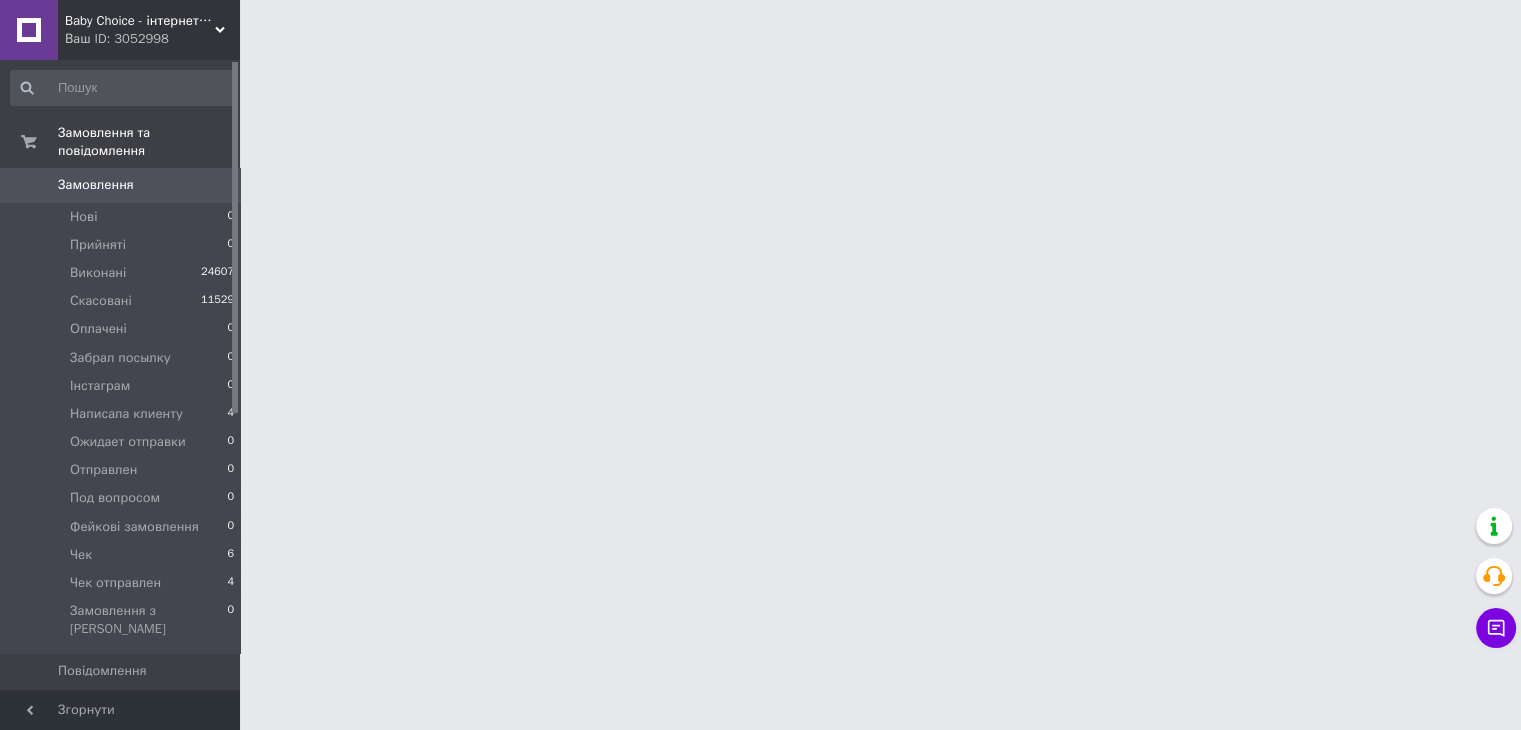 scroll, scrollTop: 0, scrollLeft: 0, axis: both 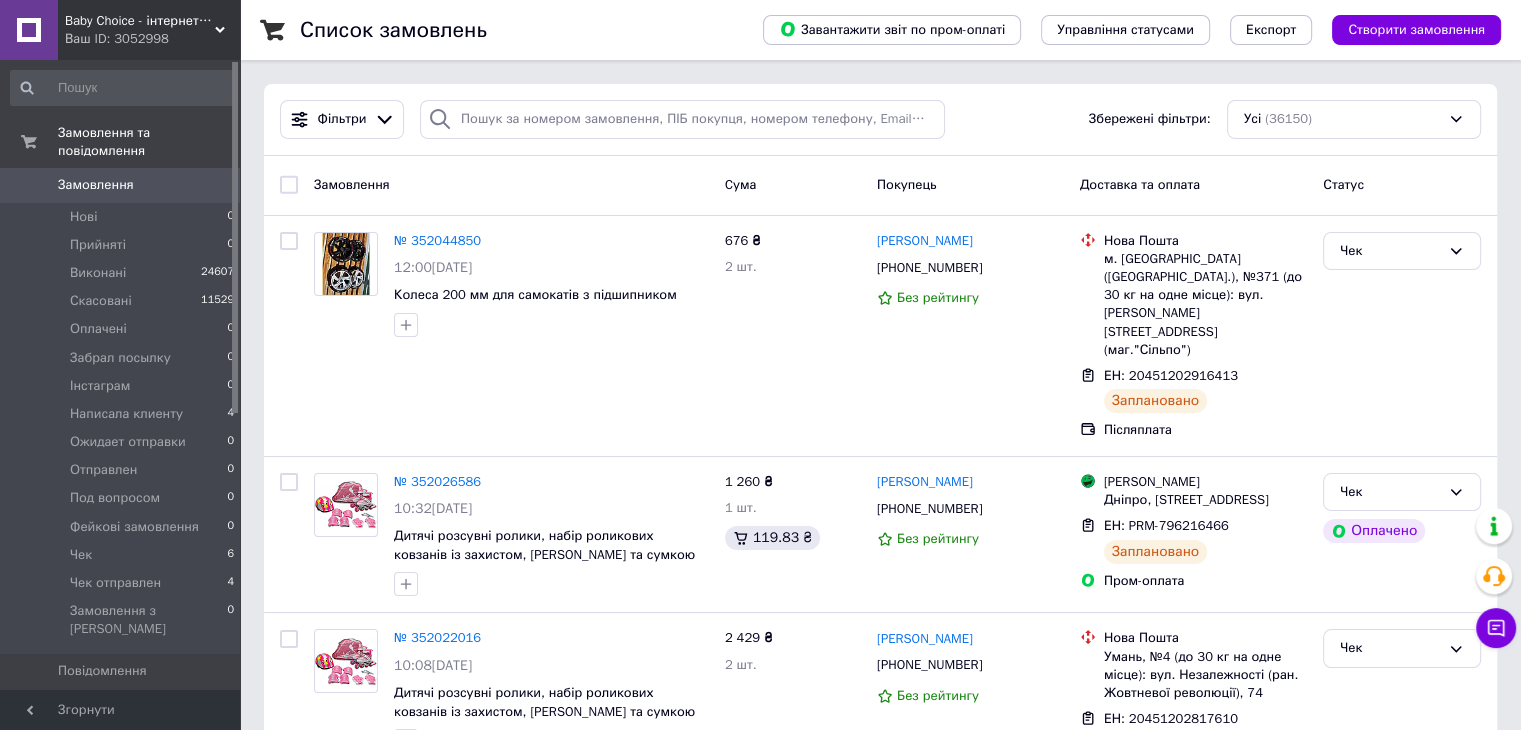 click on "Товари та послуги" at bounding box center [115, 705] 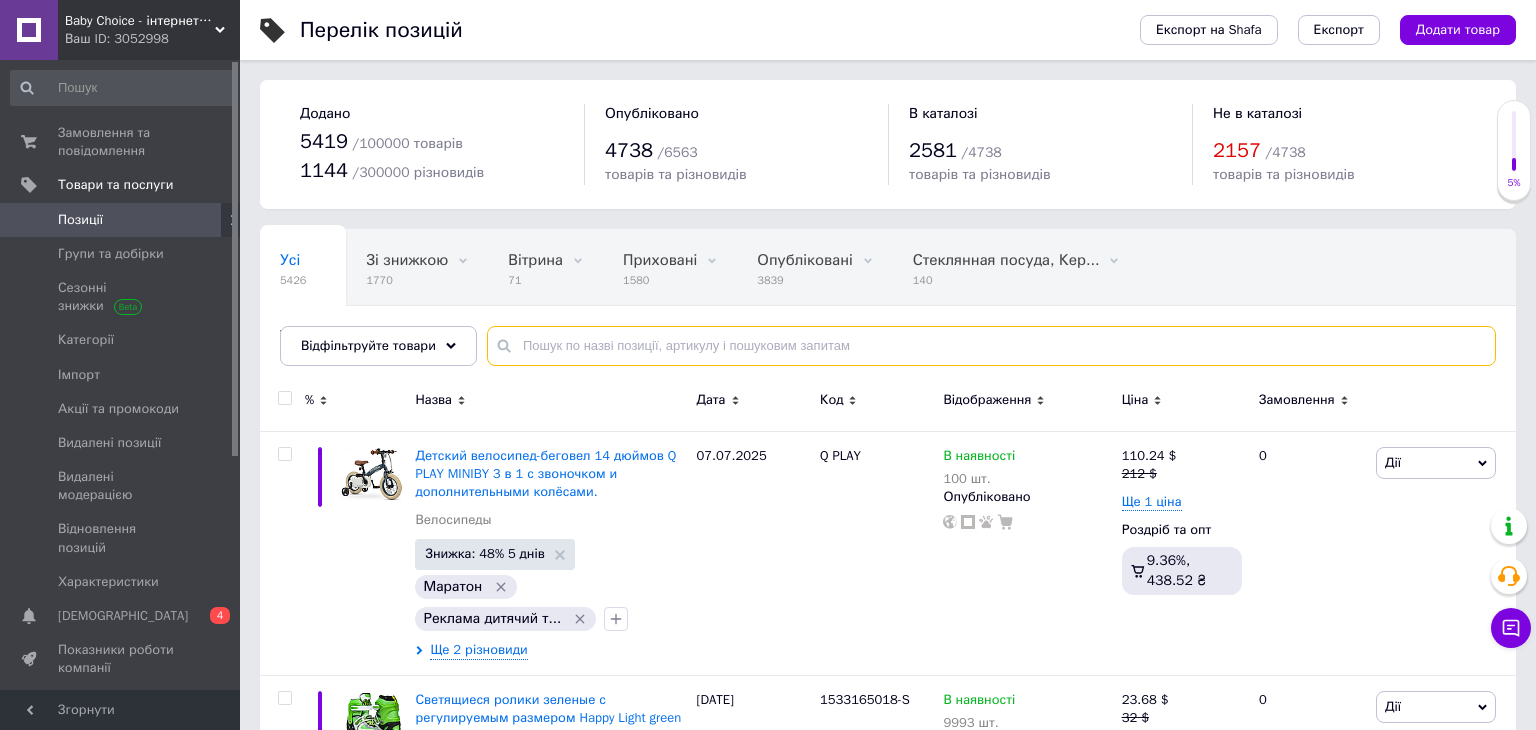 click at bounding box center [991, 346] 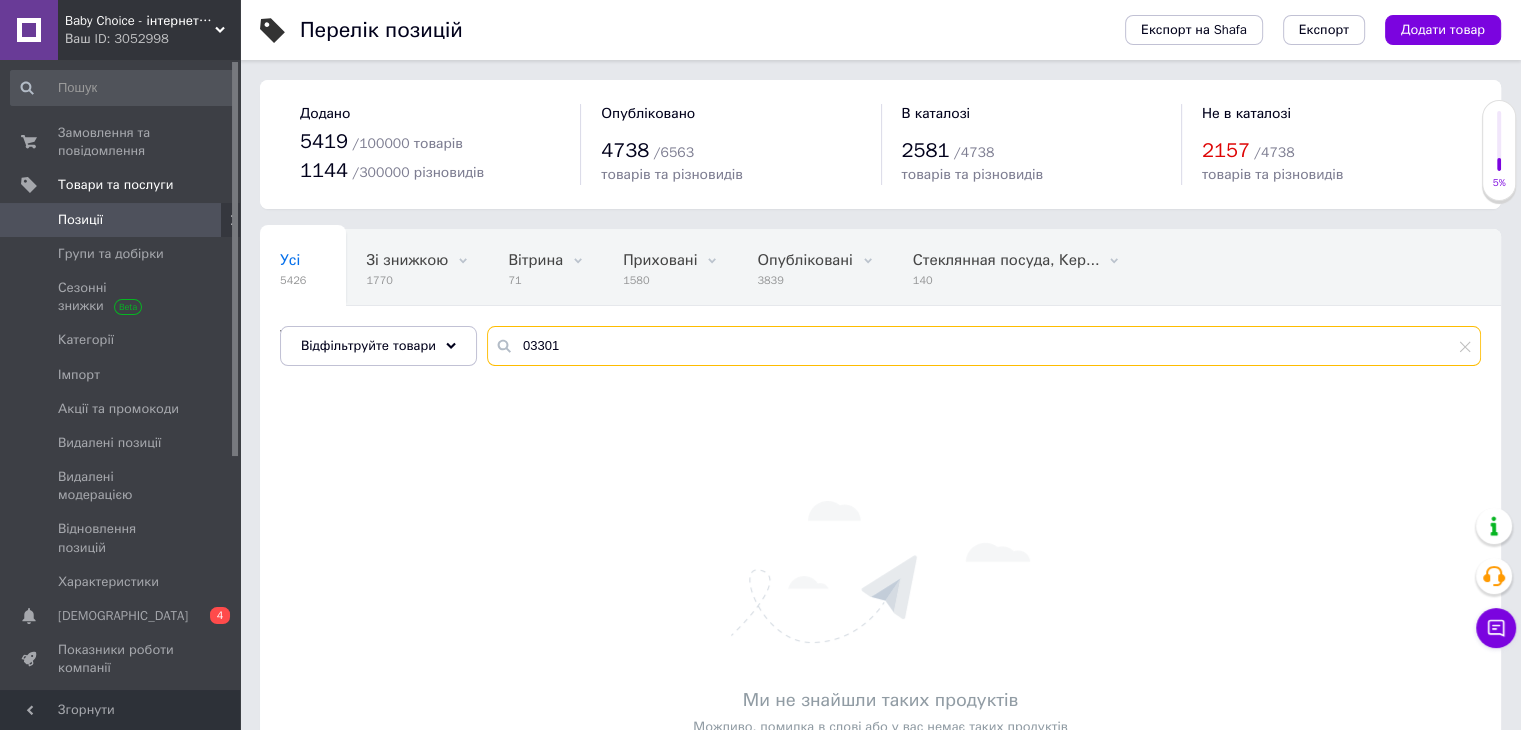 drag, startPoint x: 508, startPoint y: 346, endPoint x: 496, endPoint y: 346, distance: 12 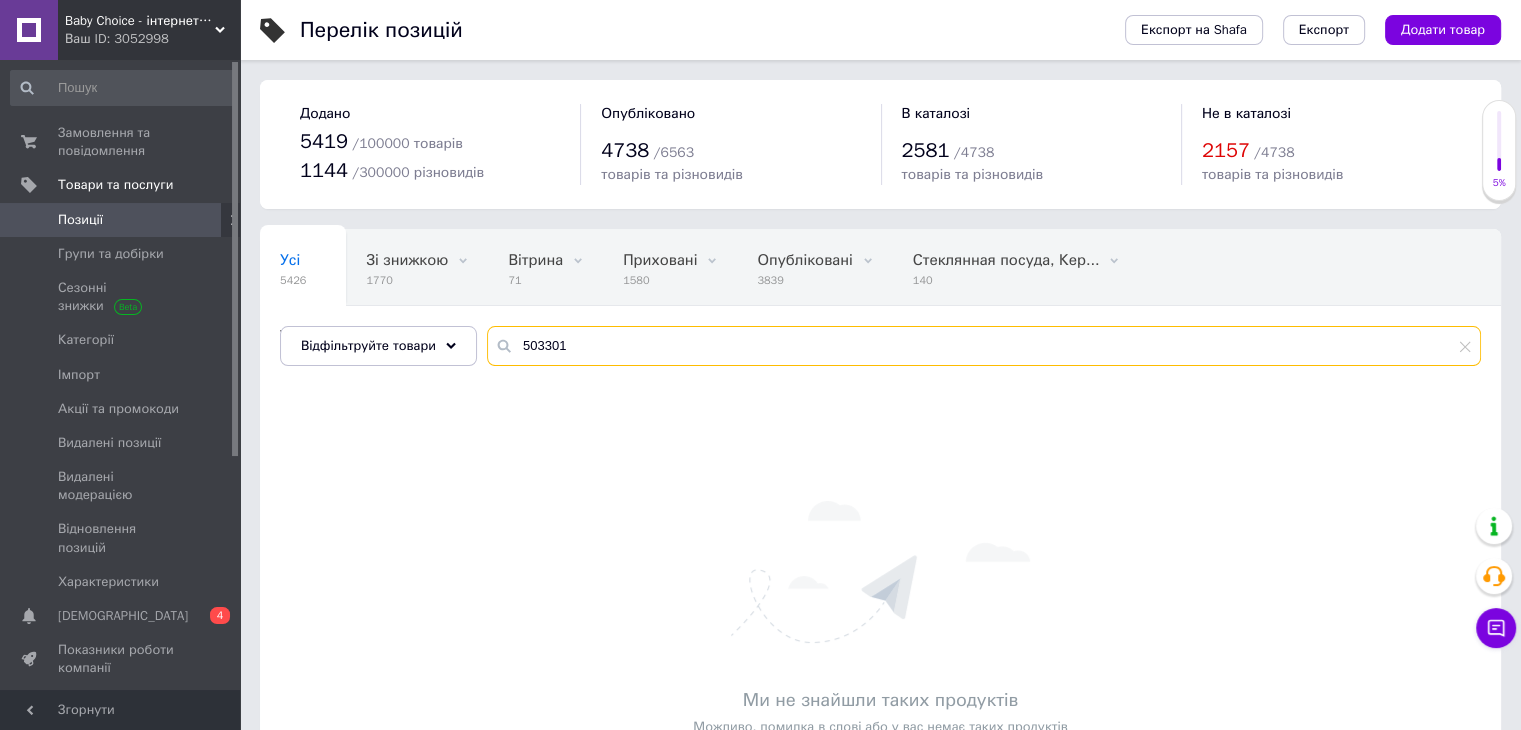 type on "503301" 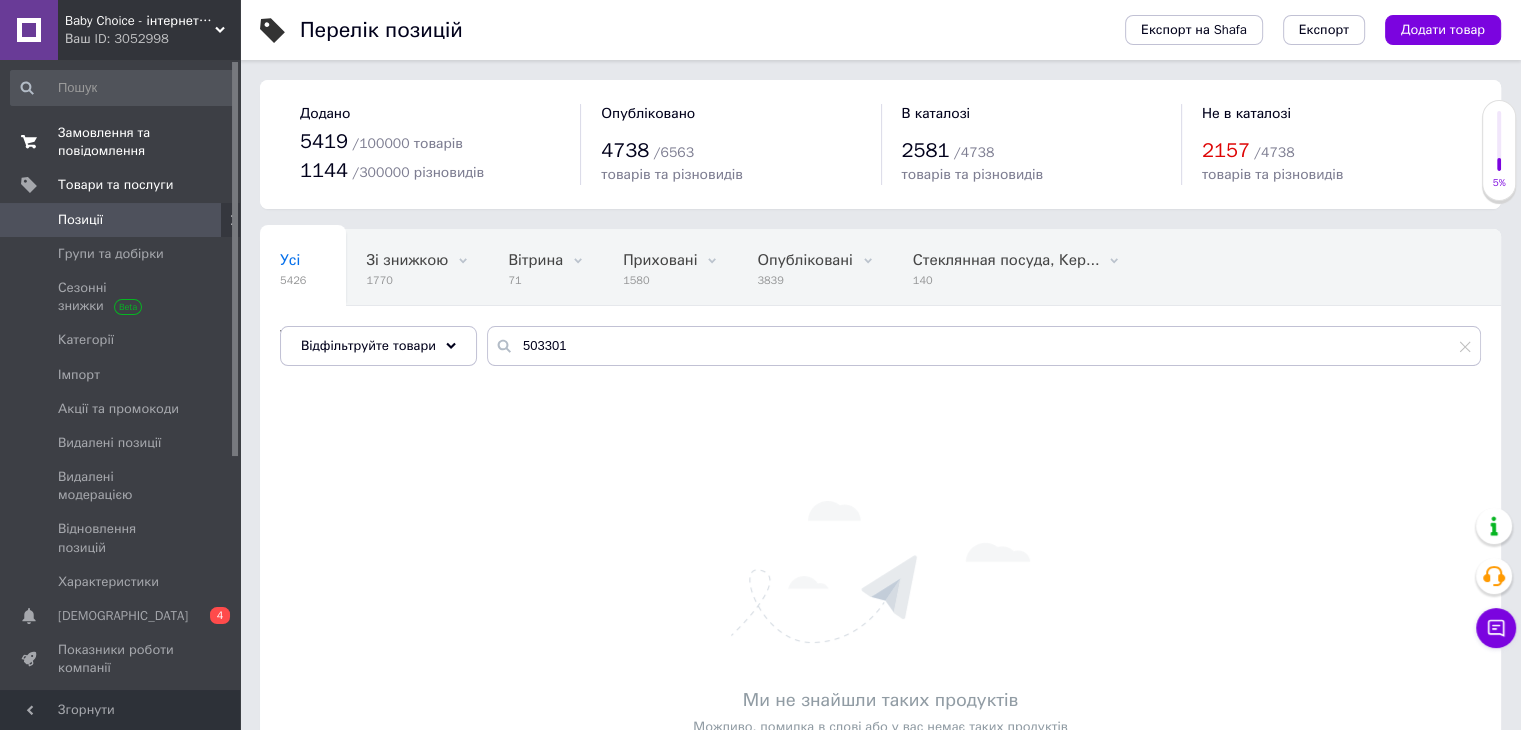 click on "Замовлення та повідомлення 0 0" at bounding box center [123, 142] 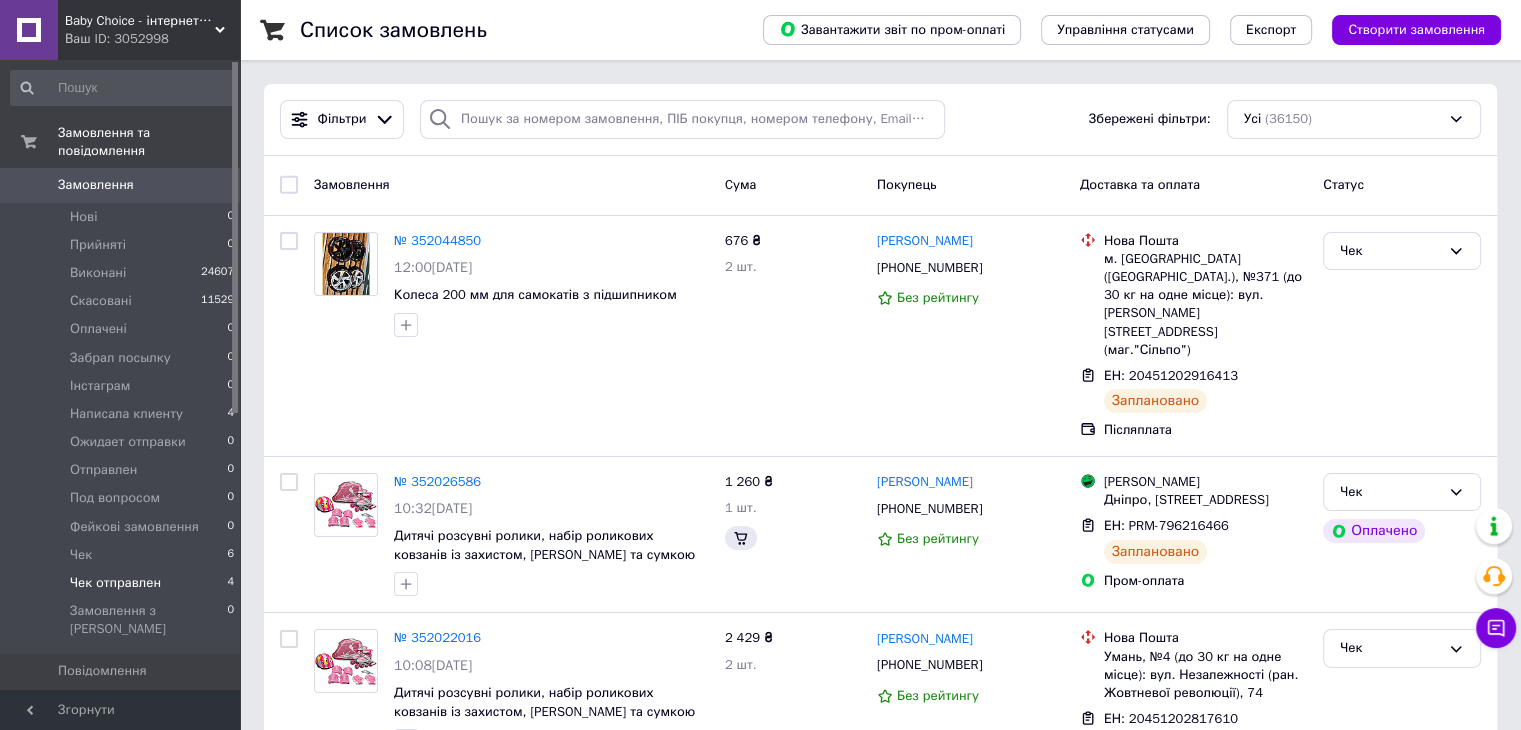 click on "Чек отправлен 4" at bounding box center [123, 583] 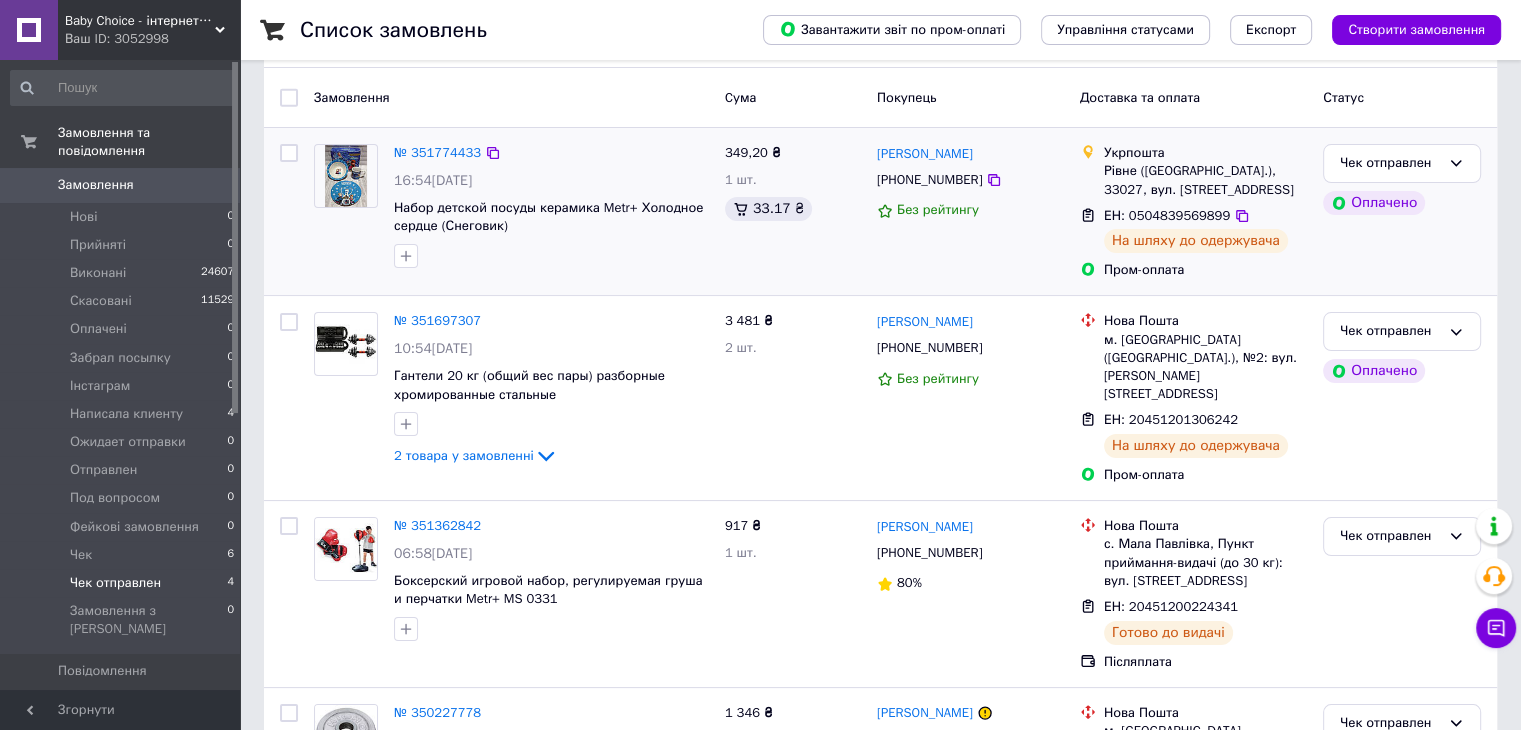 scroll, scrollTop: 308, scrollLeft: 0, axis: vertical 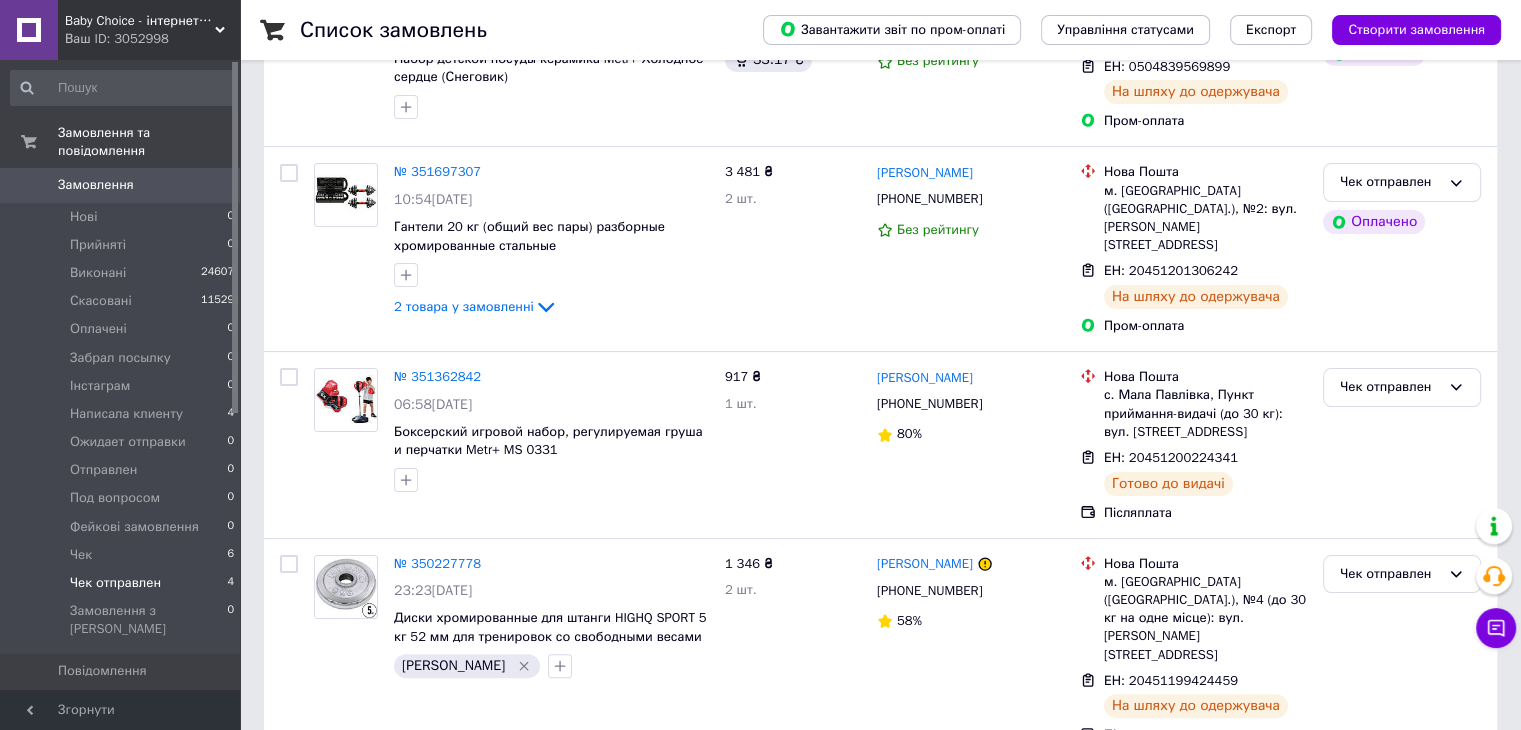 click on "Baby Choice - інтернет-магазин дитячих товарів" at bounding box center [140, 21] 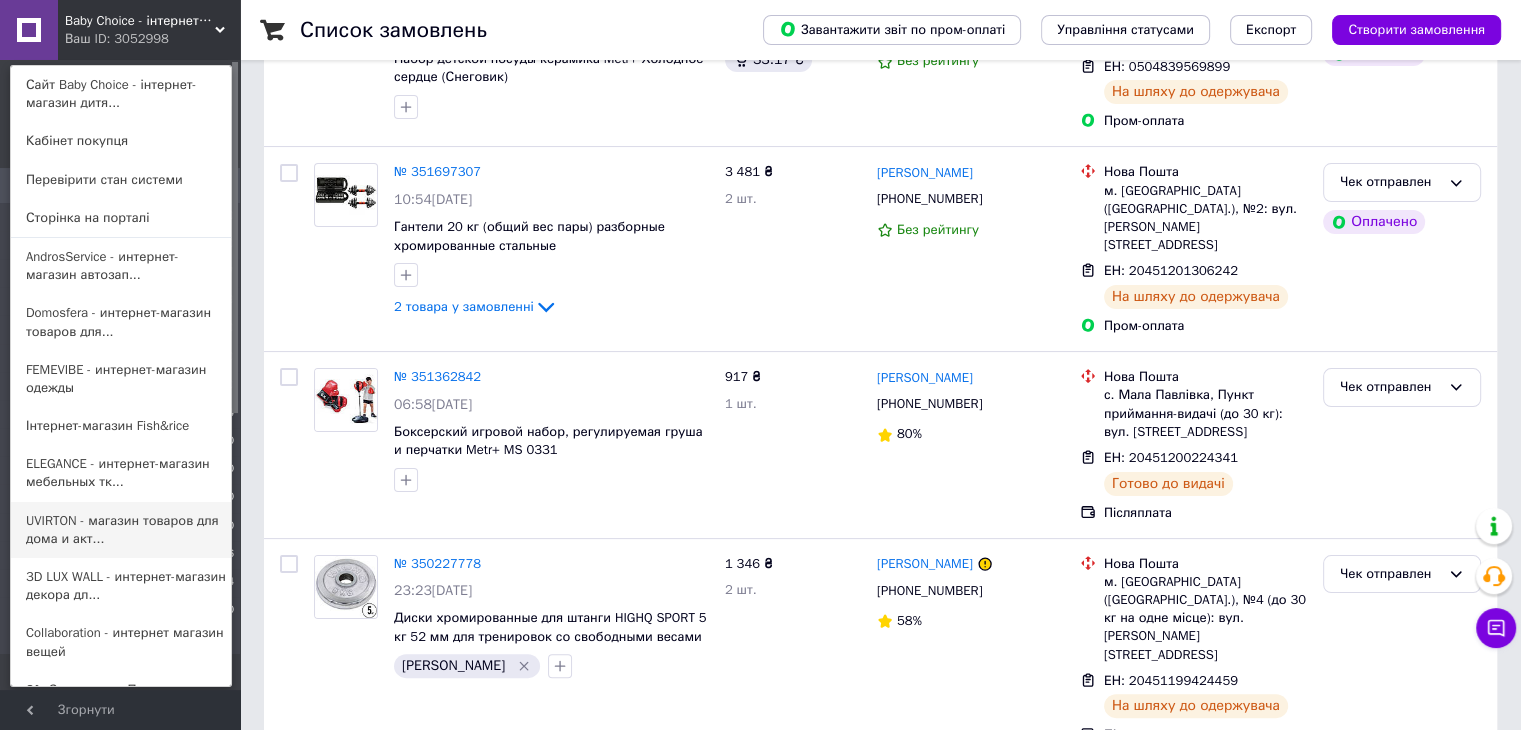 click on "UVIRTON - магазин товаров для дома и акт..." at bounding box center [121, 530] 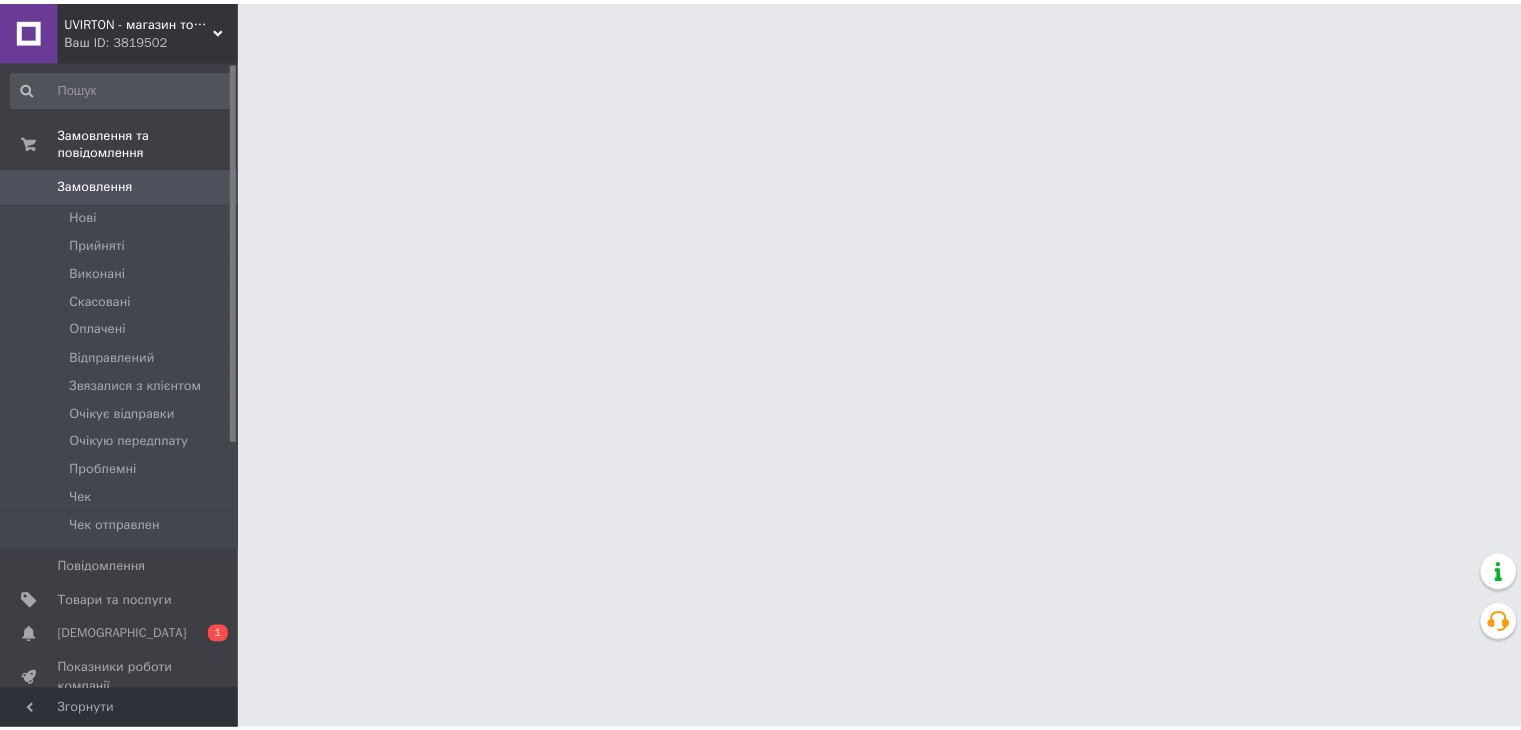 scroll, scrollTop: 0, scrollLeft: 0, axis: both 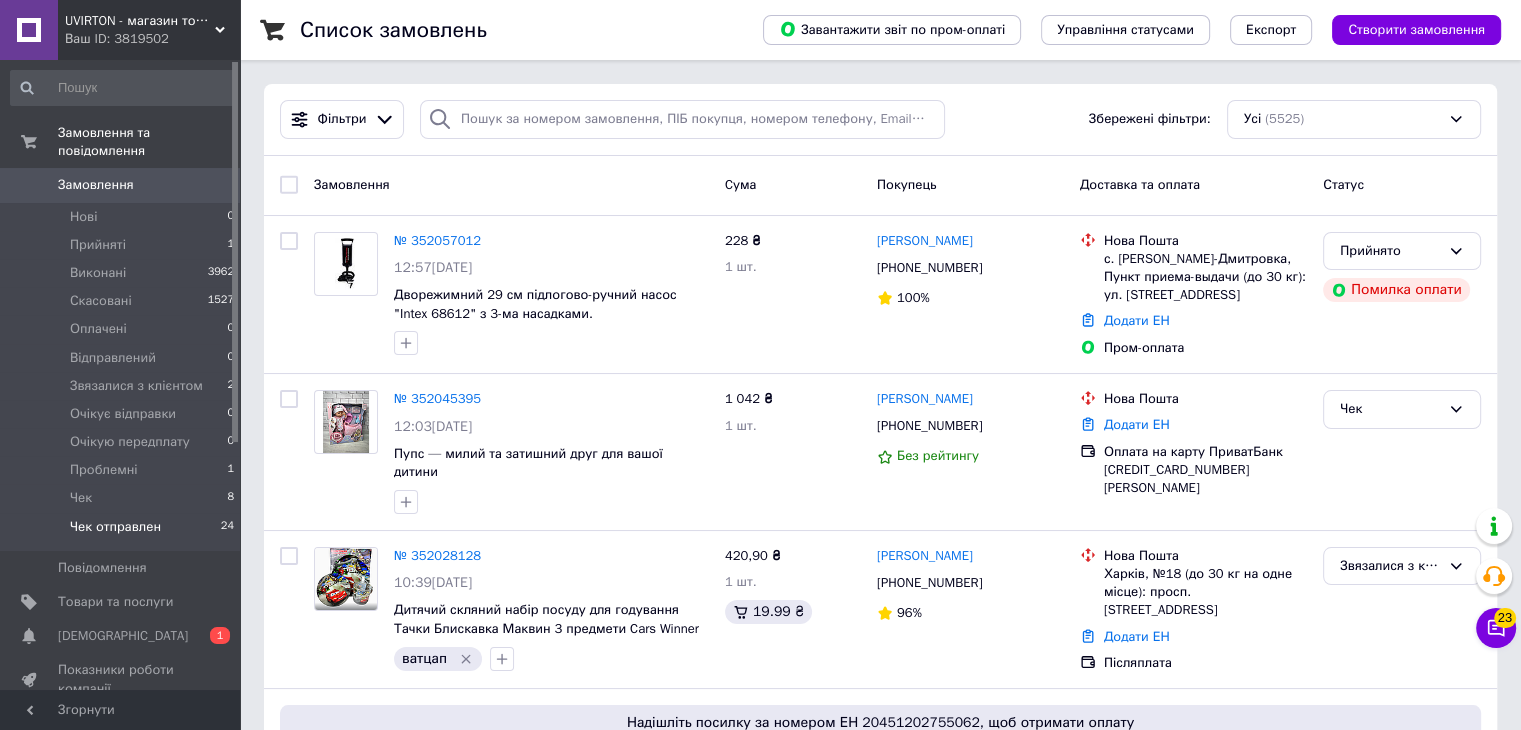 click on "Чек отправлен" at bounding box center (115, 527) 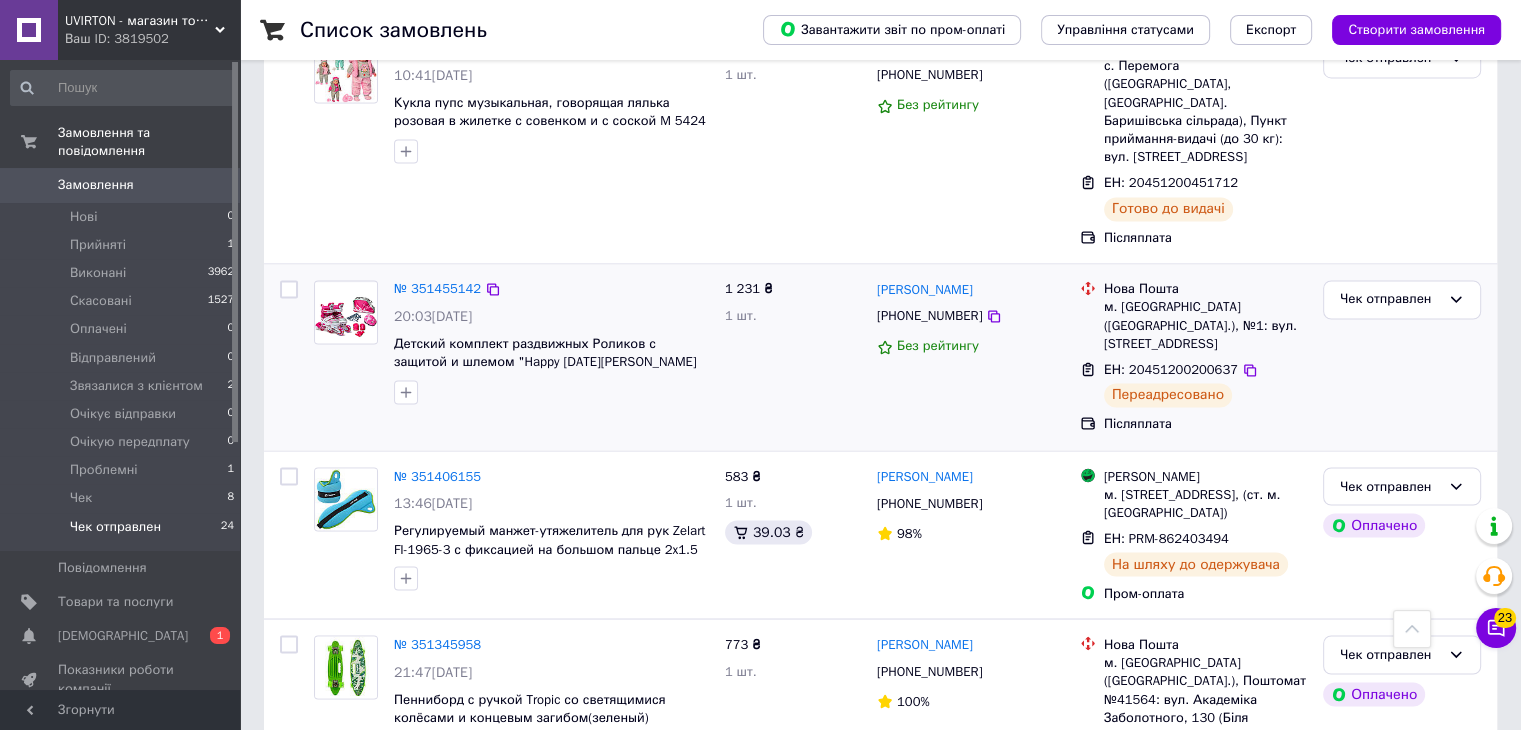 scroll, scrollTop: 3553, scrollLeft: 0, axis: vertical 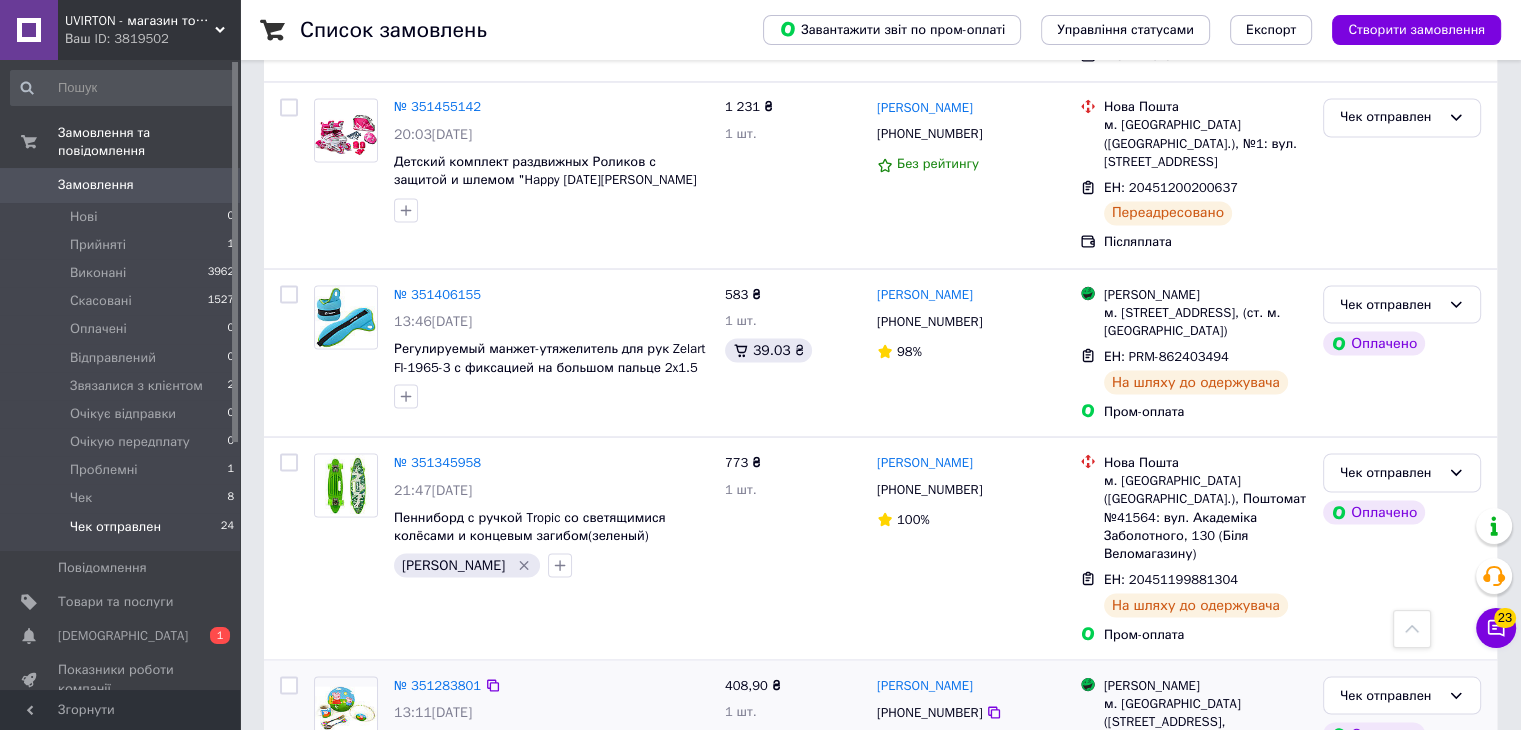 click on "2" at bounding box center [327, 890] 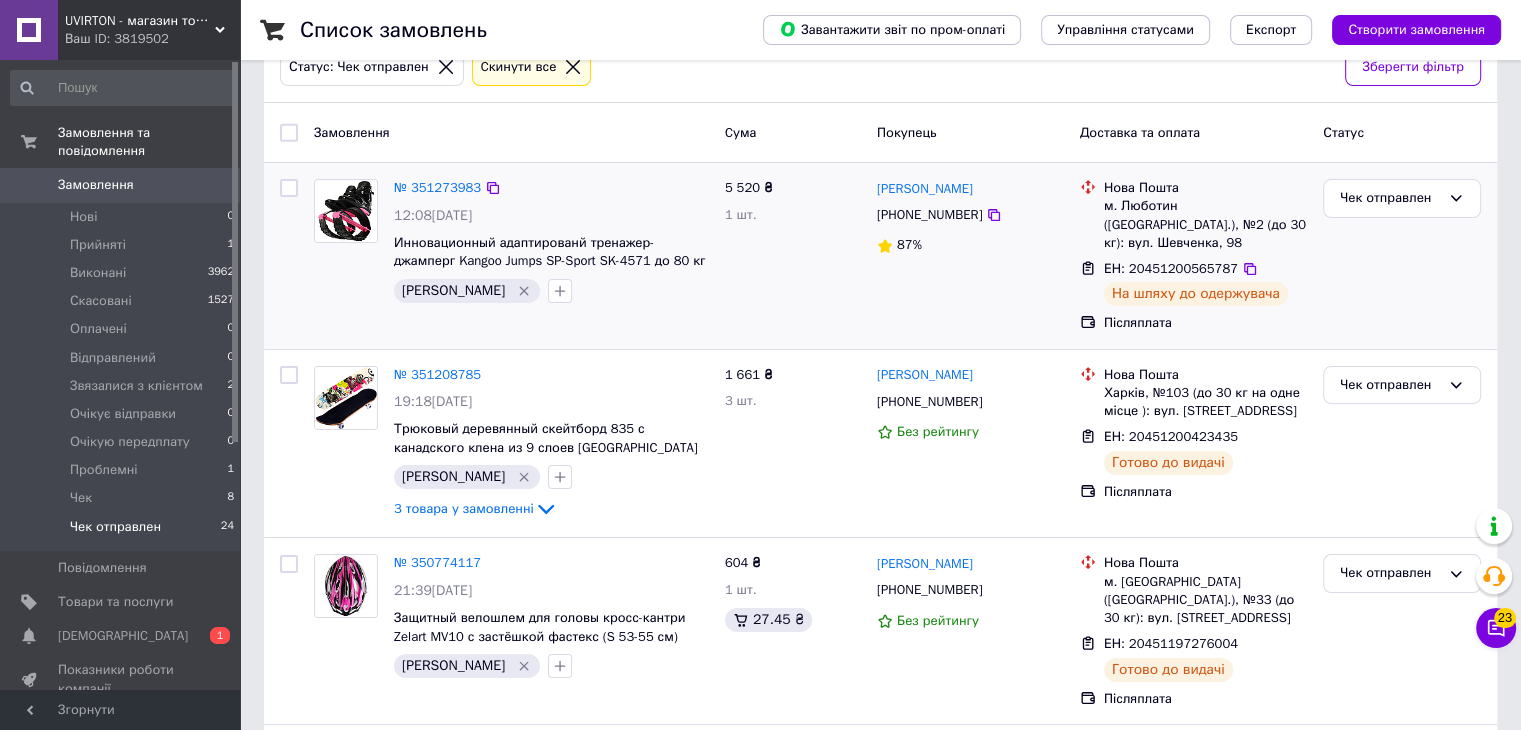 scroll, scrollTop: 356, scrollLeft: 0, axis: vertical 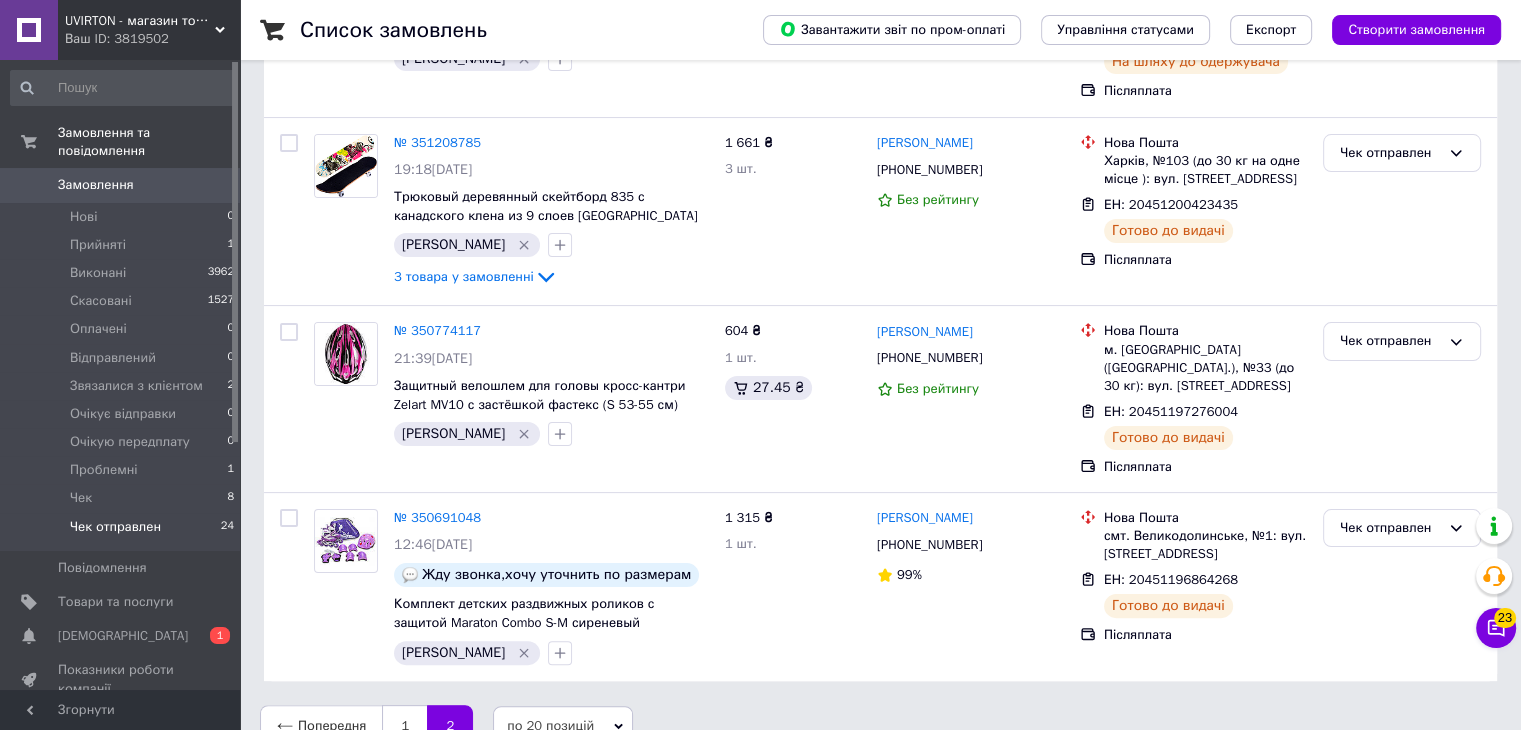 click on "Ваш ID: 3819502" at bounding box center (152, 39) 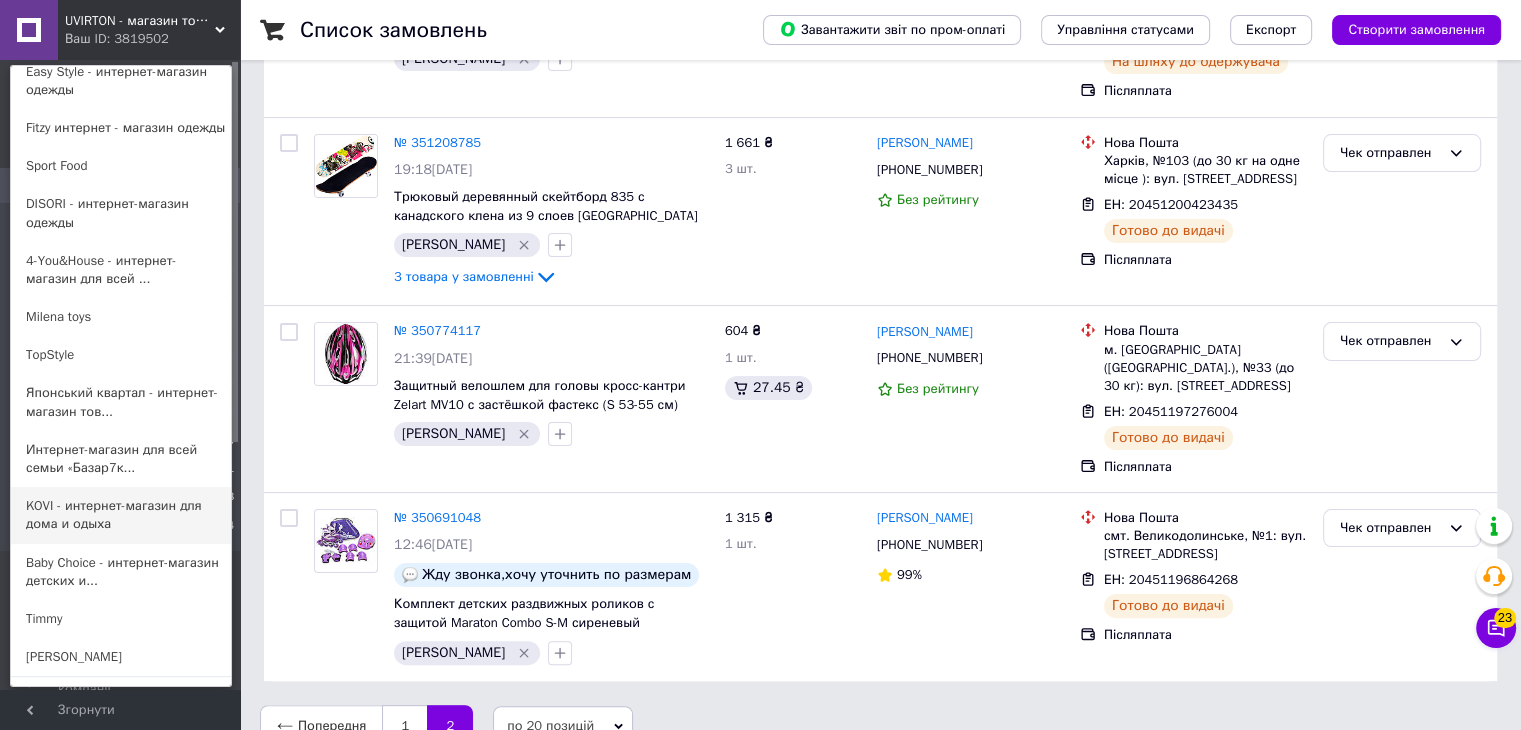 scroll, scrollTop: 686, scrollLeft: 0, axis: vertical 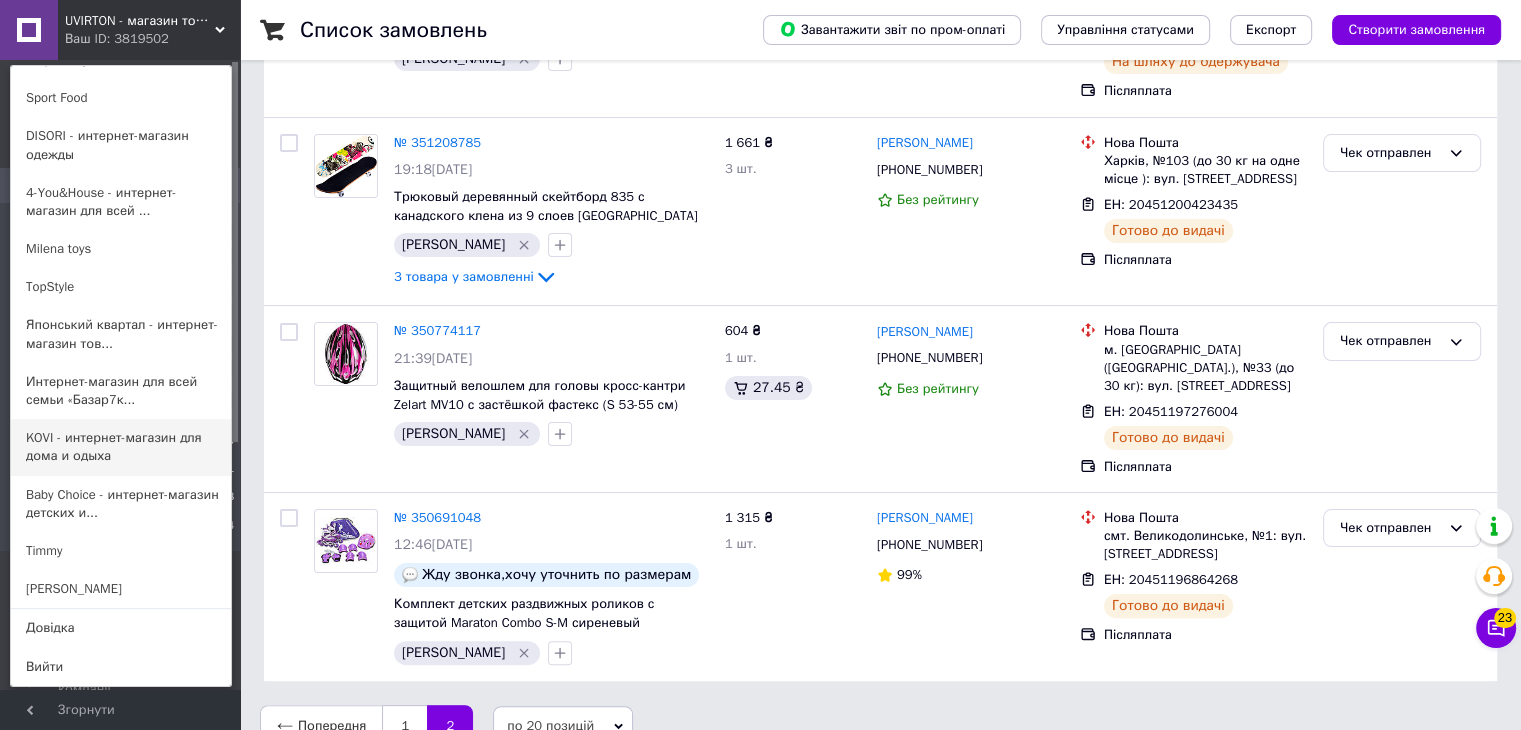 click on "KOVI - интернет-магазин для дома и одыха" at bounding box center [121, 447] 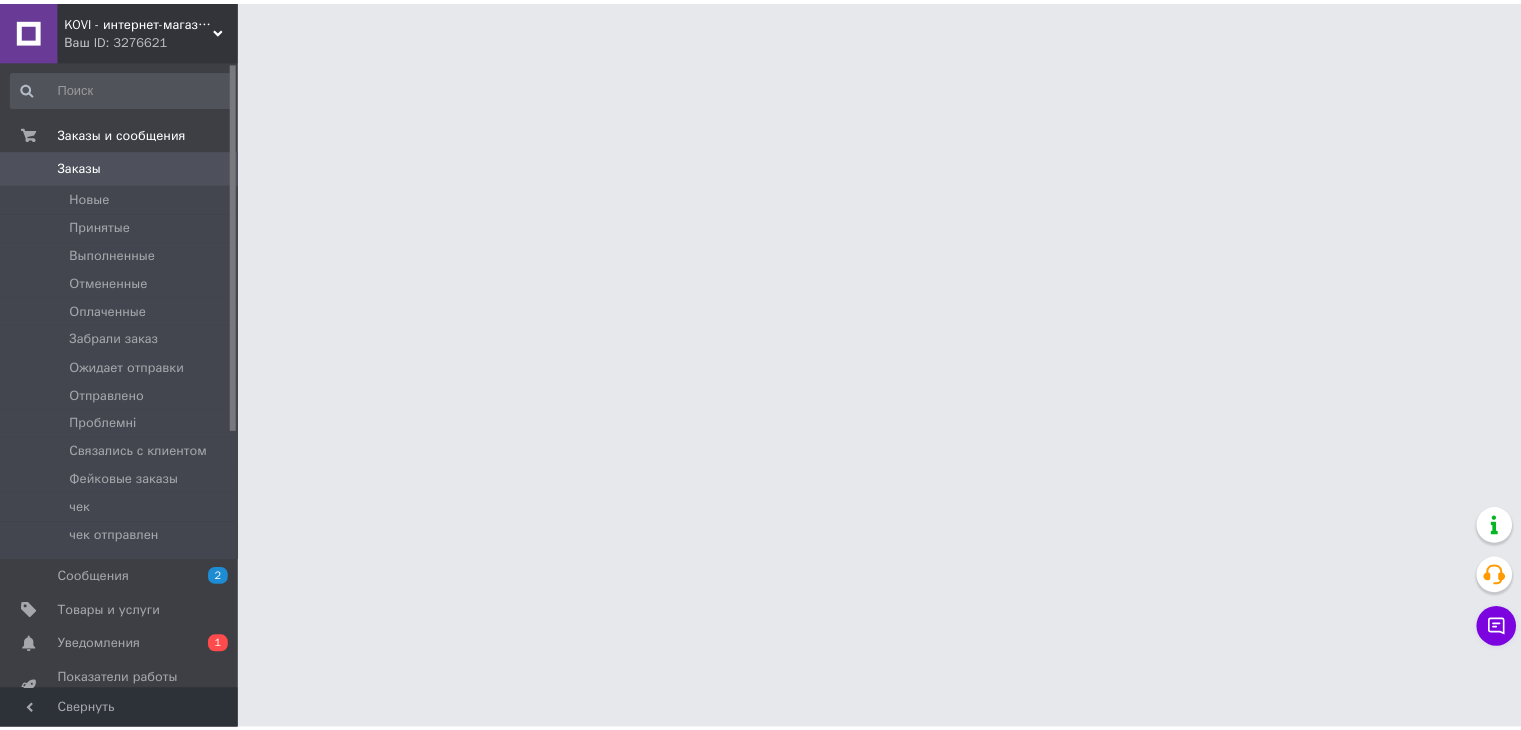 scroll, scrollTop: 0, scrollLeft: 0, axis: both 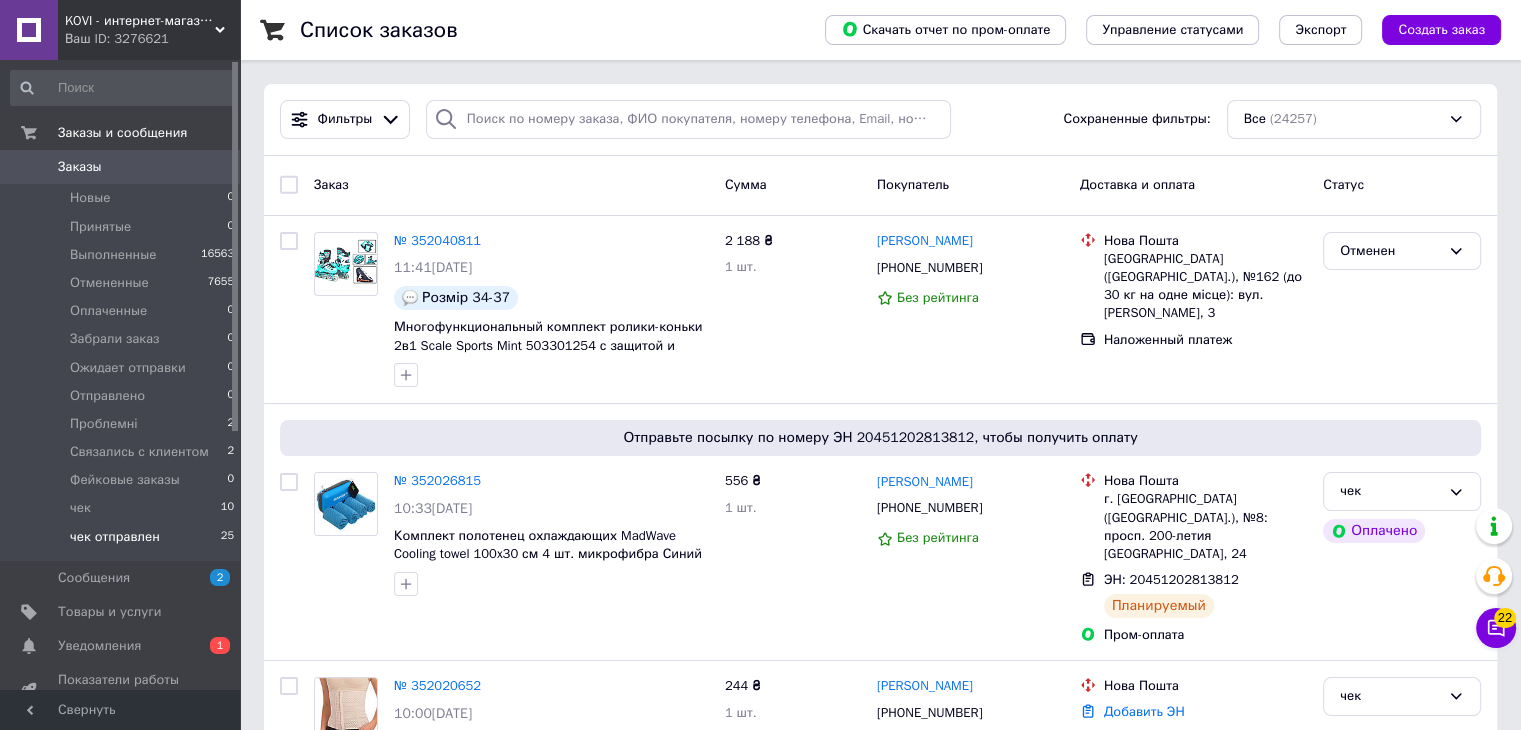 click on "чек отправлен" at bounding box center (115, 537) 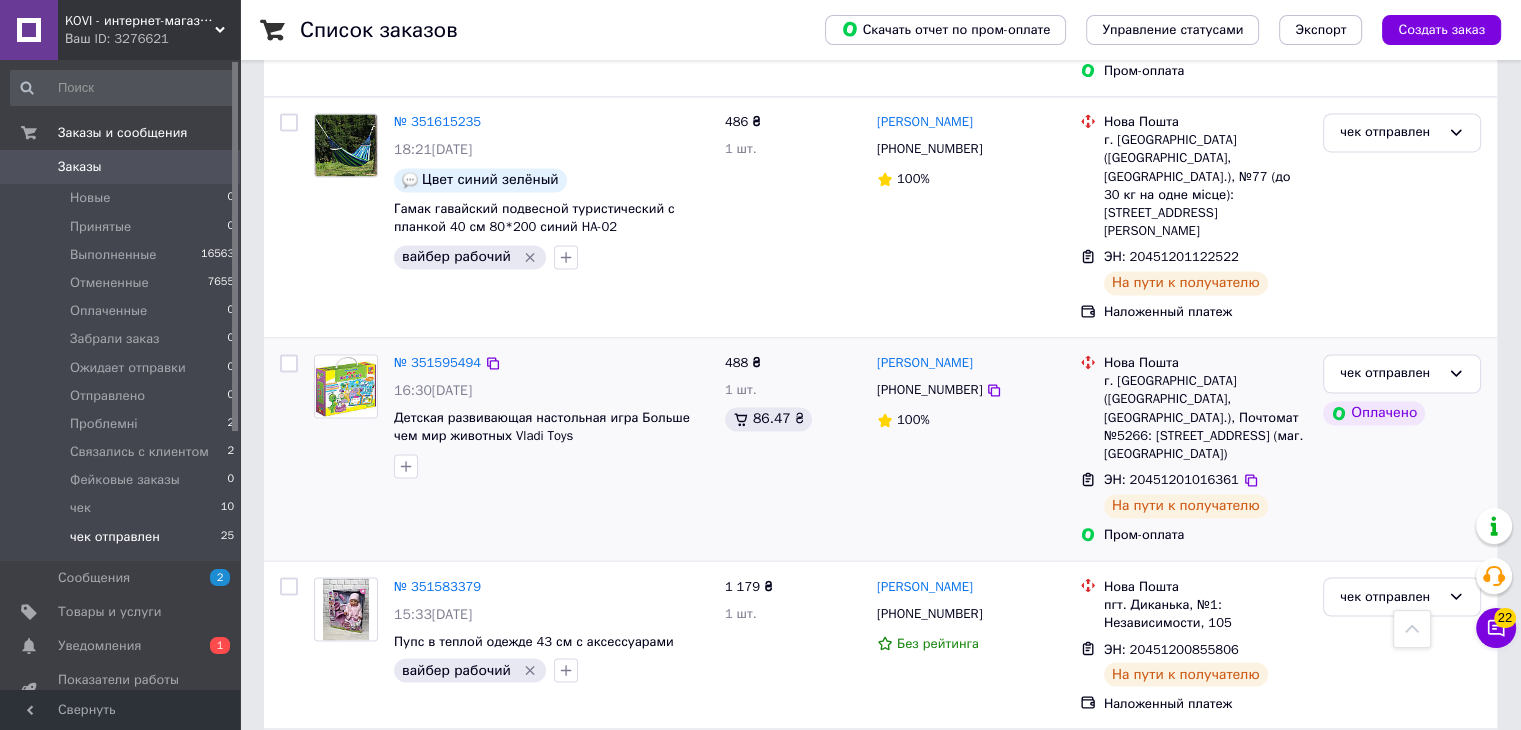 scroll, scrollTop: 3335, scrollLeft: 0, axis: vertical 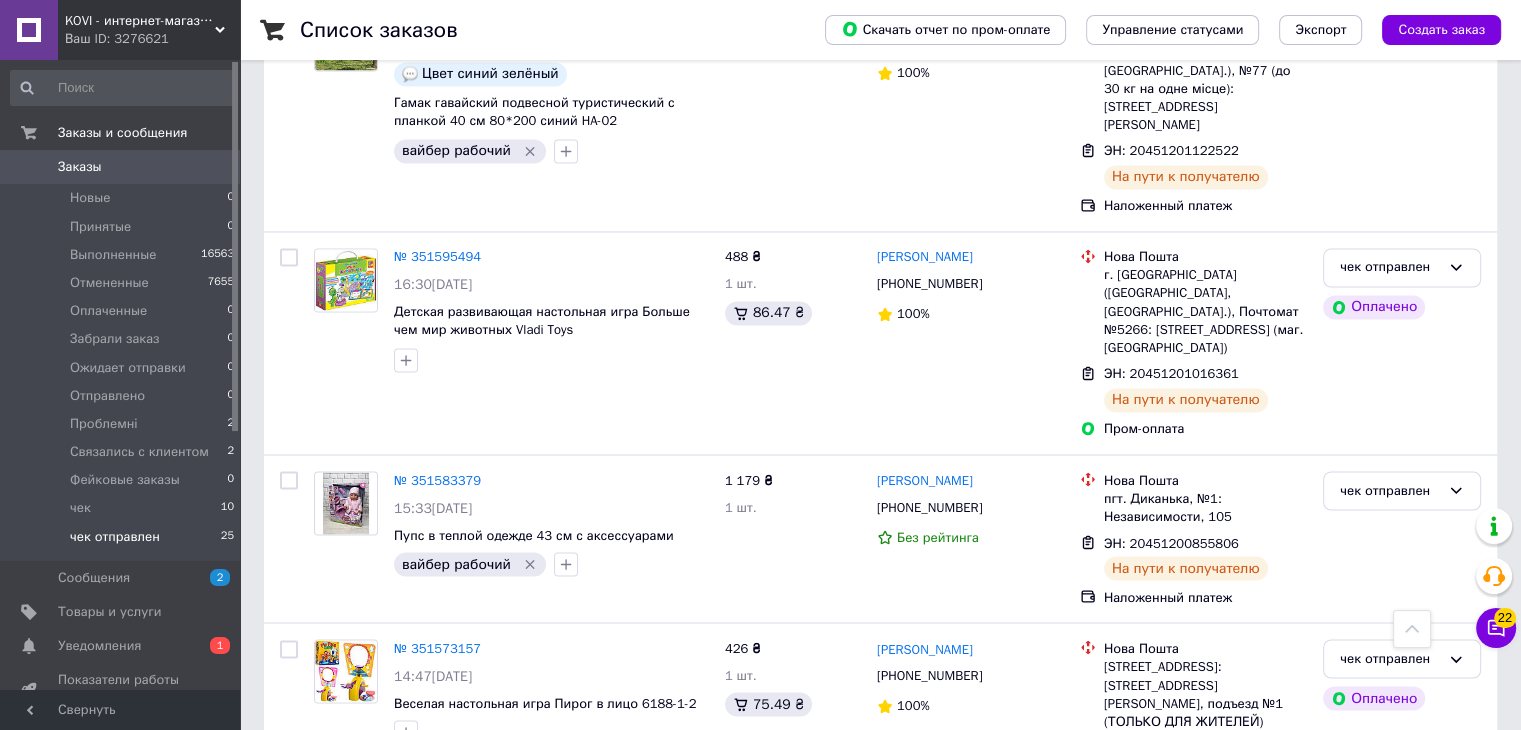 click on "2" at bounding box center (327, 872) 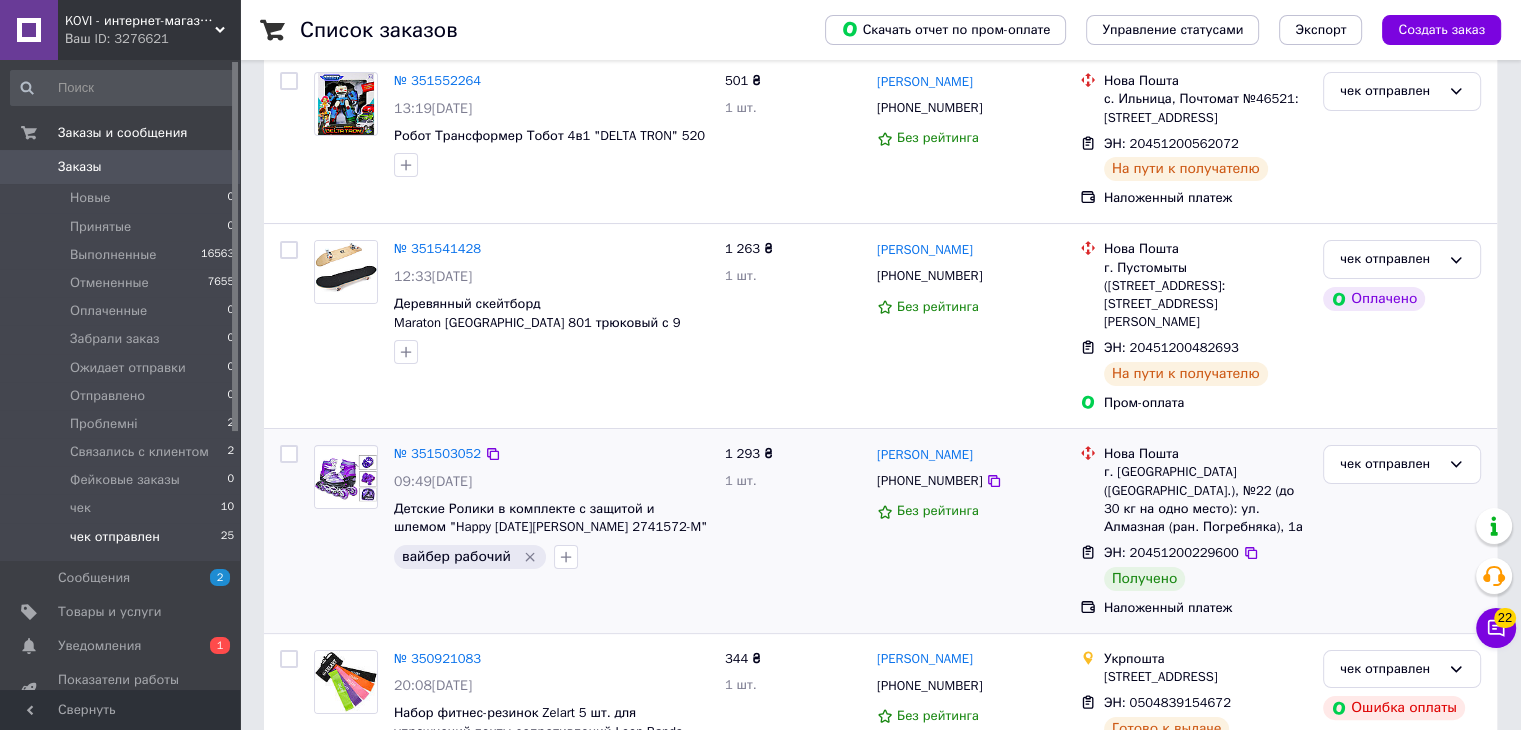 scroll, scrollTop: 558, scrollLeft: 0, axis: vertical 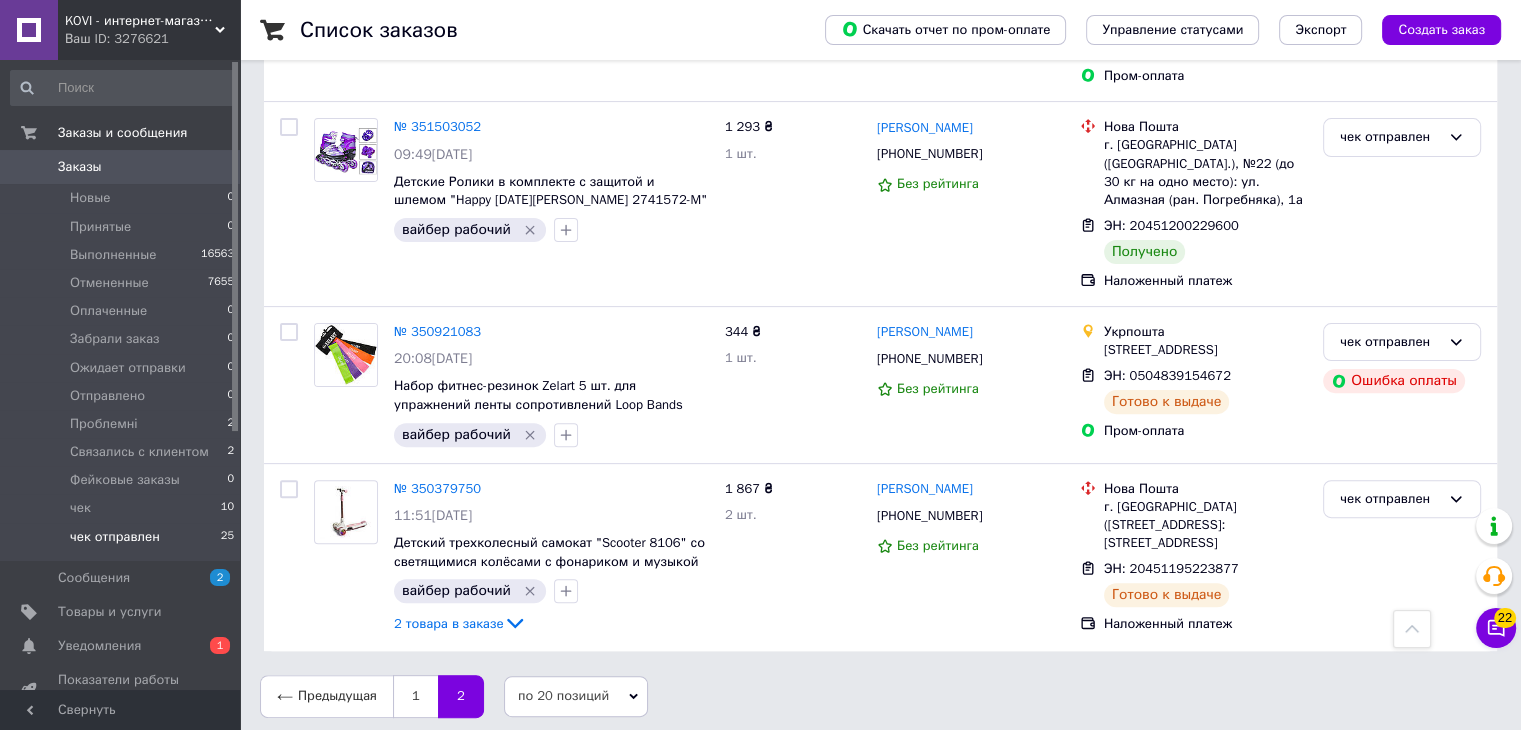 click on "№ 351503052" at bounding box center [437, 126] 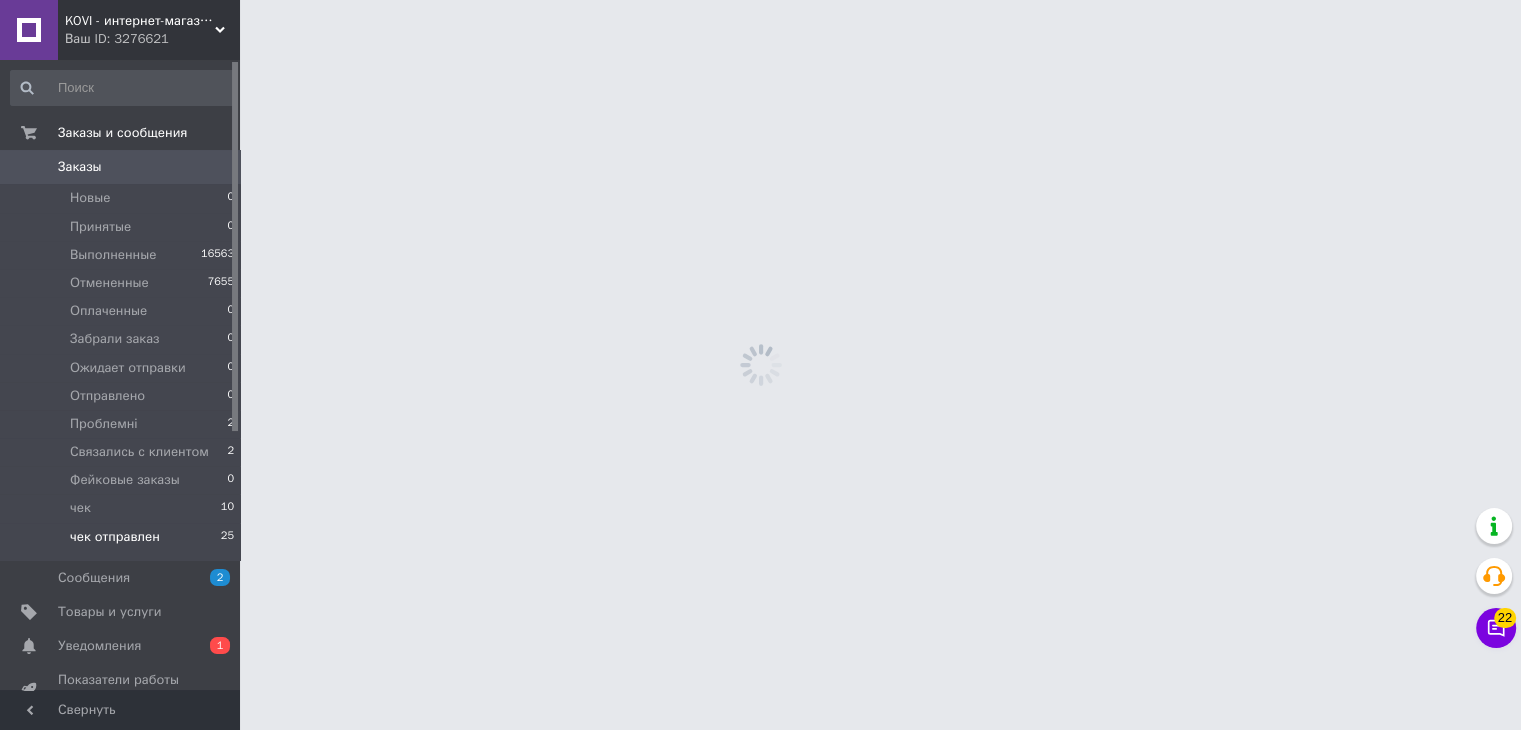 scroll, scrollTop: 0, scrollLeft: 0, axis: both 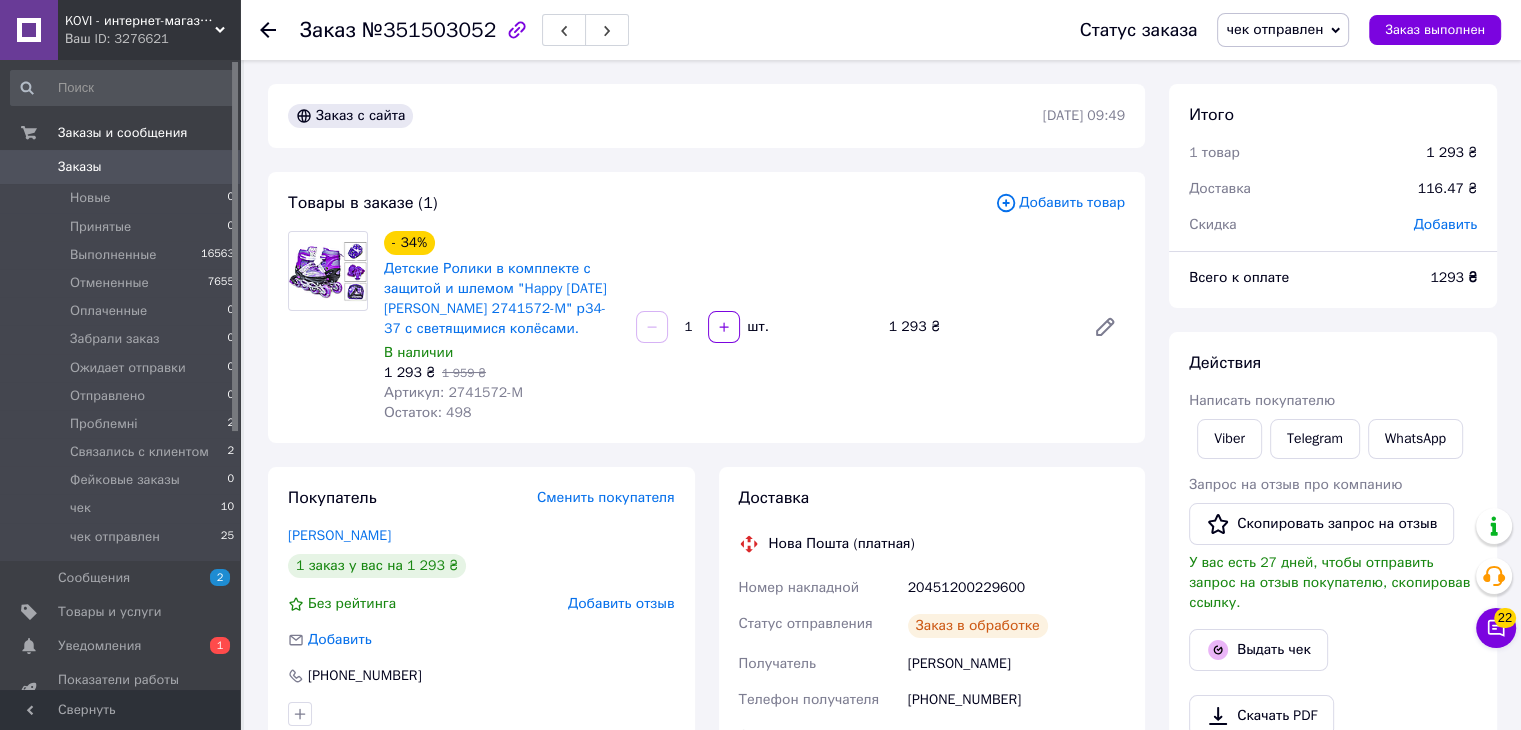 click on "чек отправлен" at bounding box center [1274, 29] 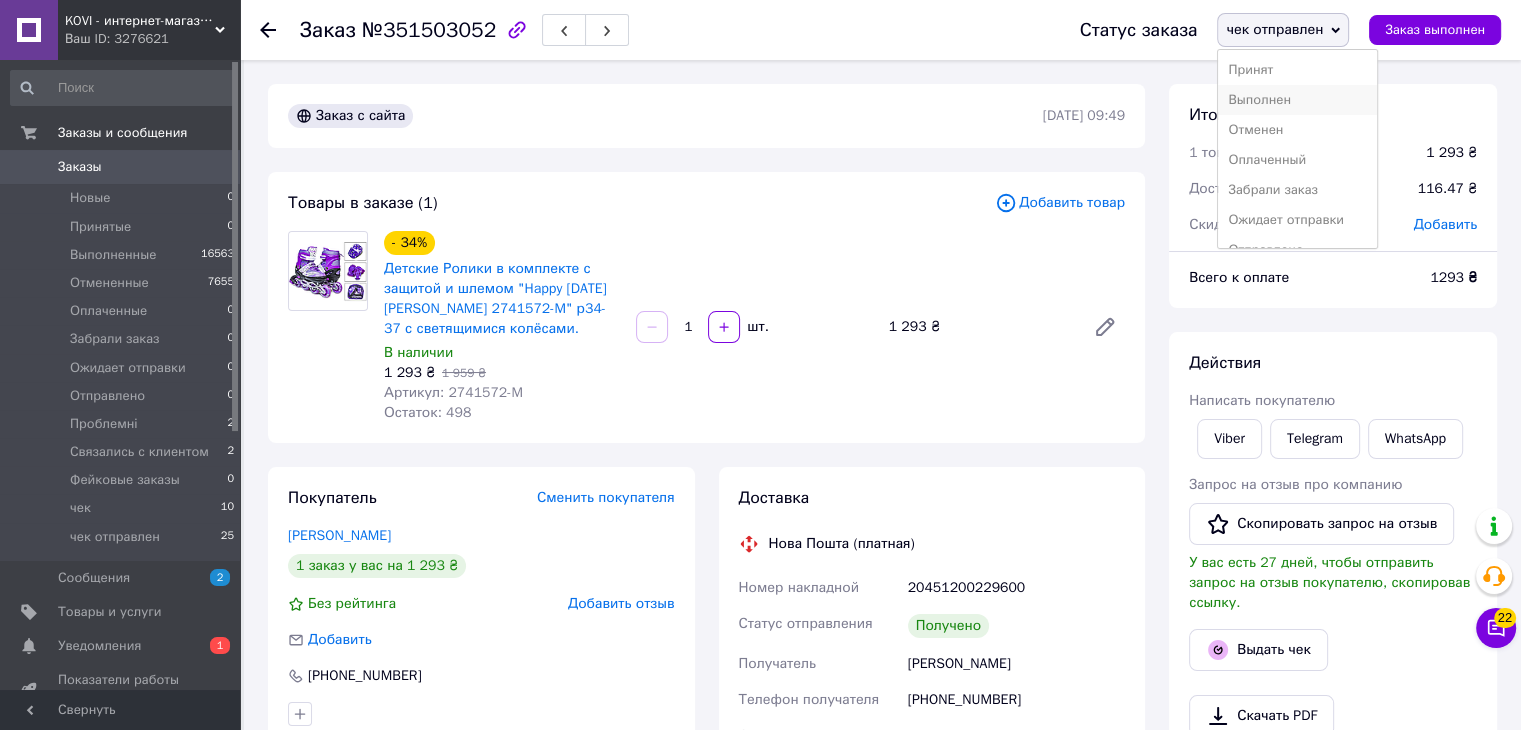 scroll, scrollTop: 248, scrollLeft: 0, axis: vertical 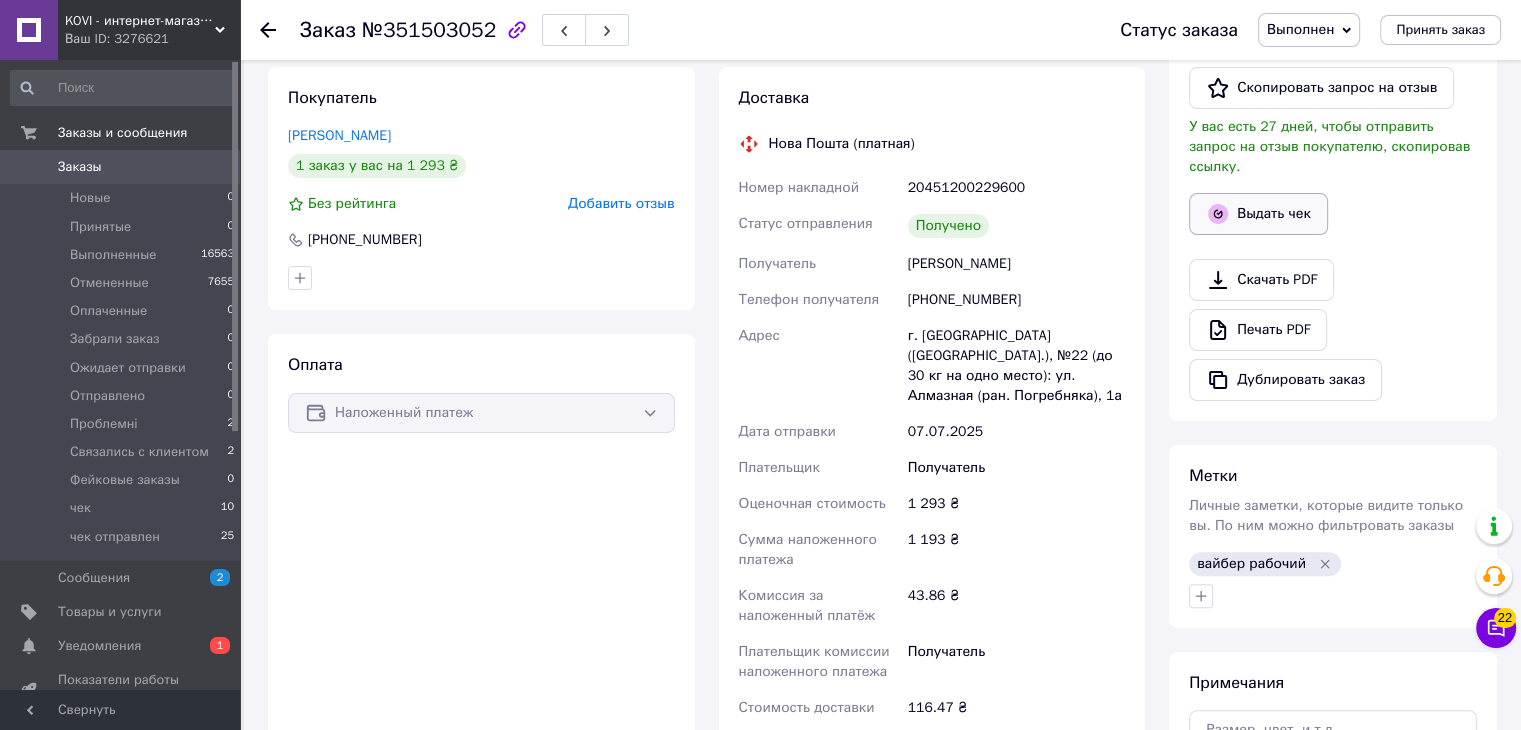 click on "Выдать чек" at bounding box center (1258, 214) 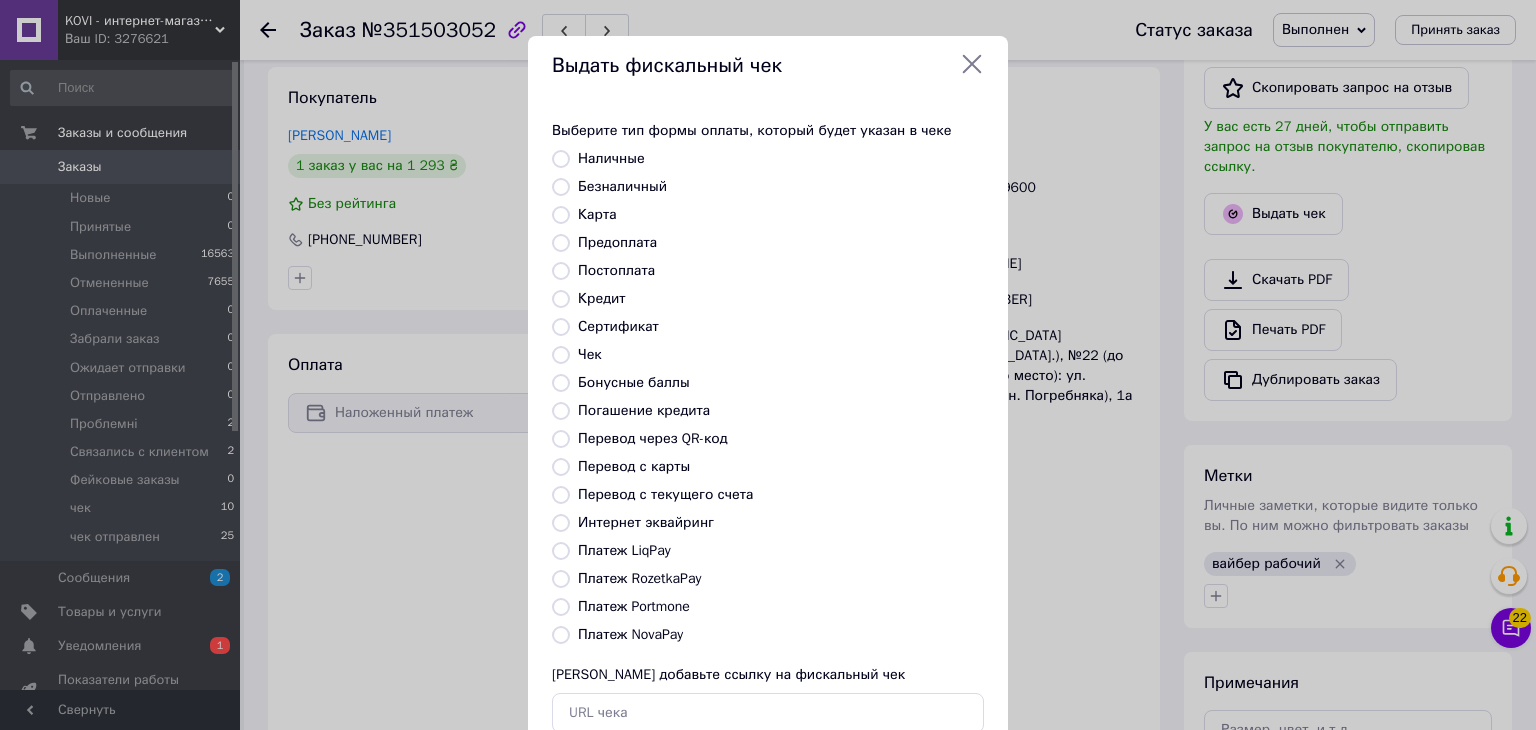 scroll, scrollTop: 277, scrollLeft: 0, axis: vertical 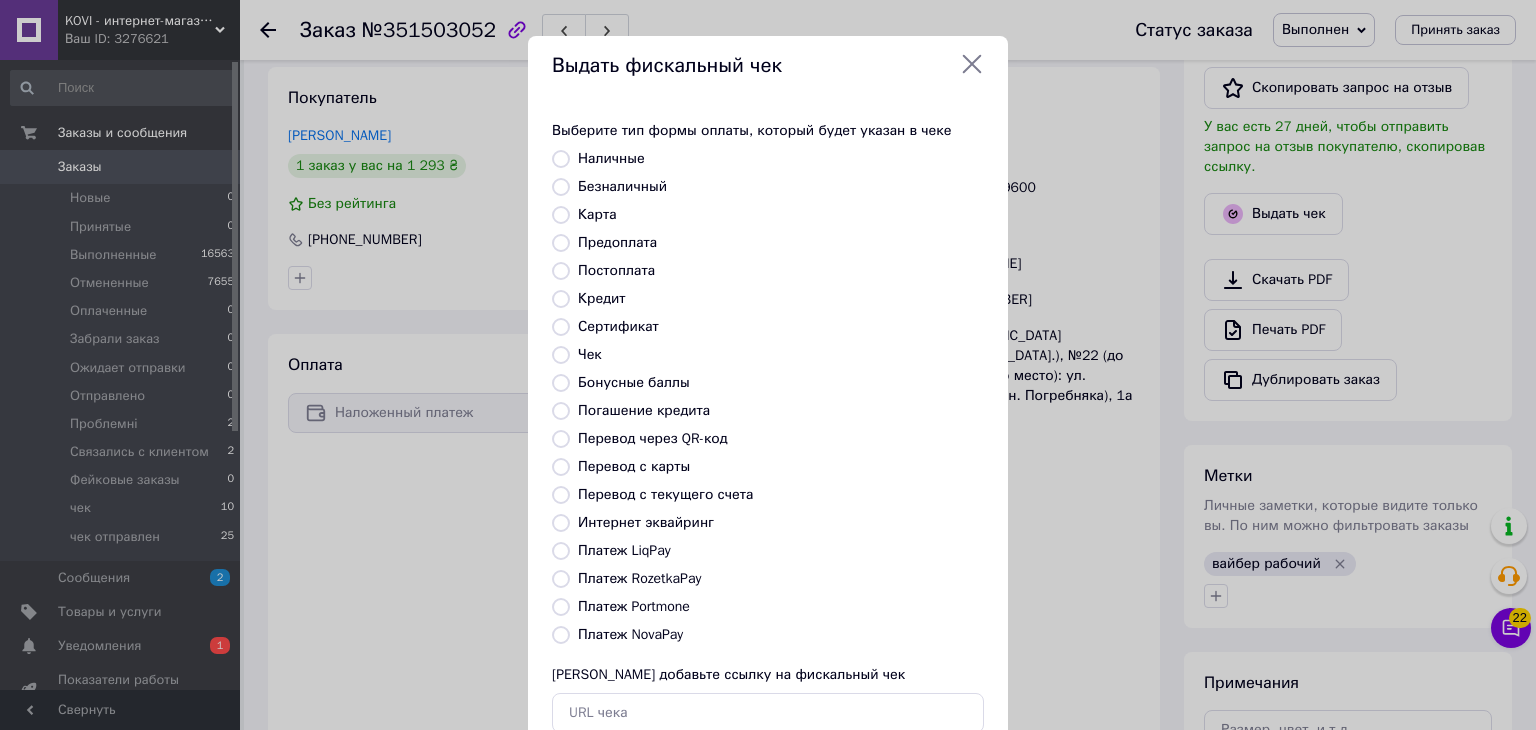 click on "Платеж NovaPay" at bounding box center [630, 634] 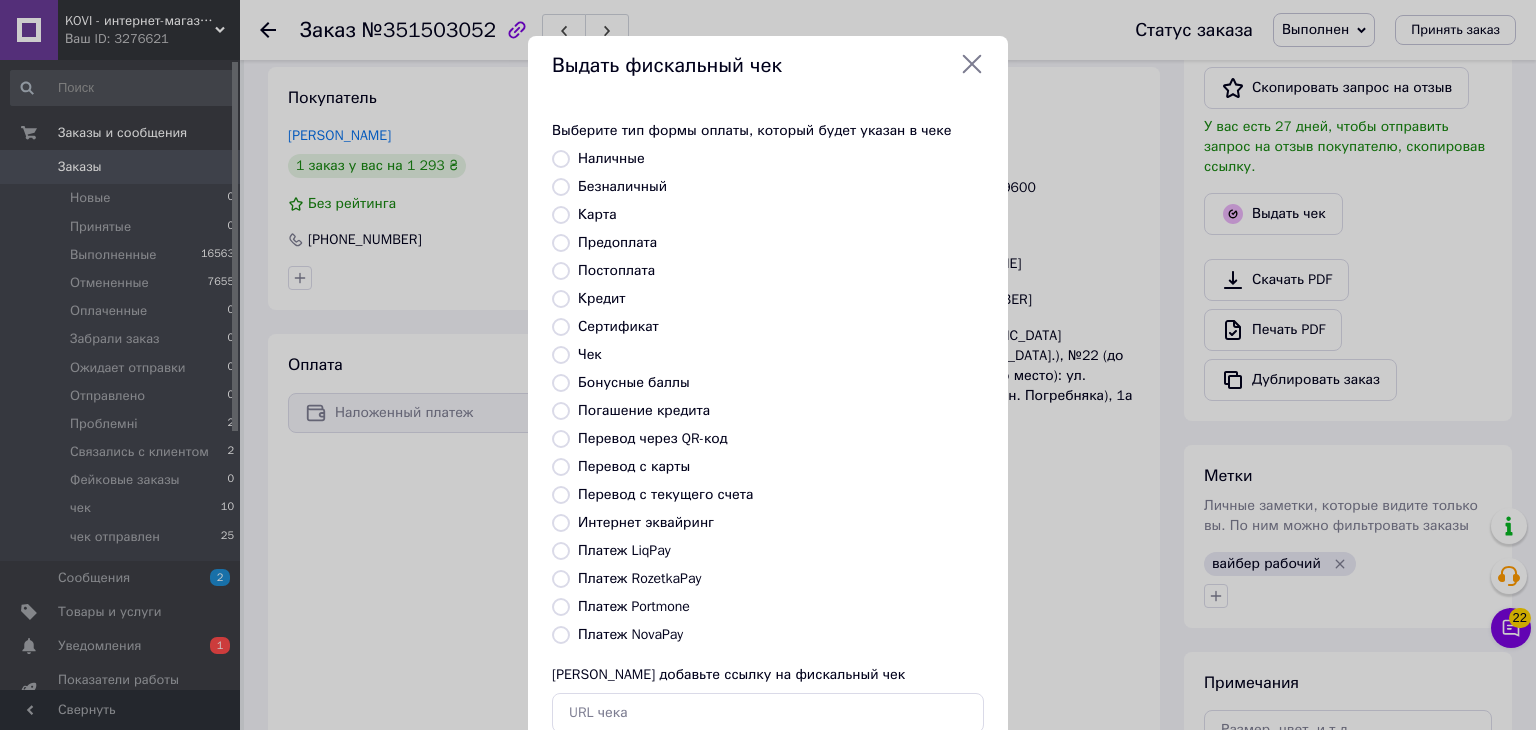 radio on "true" 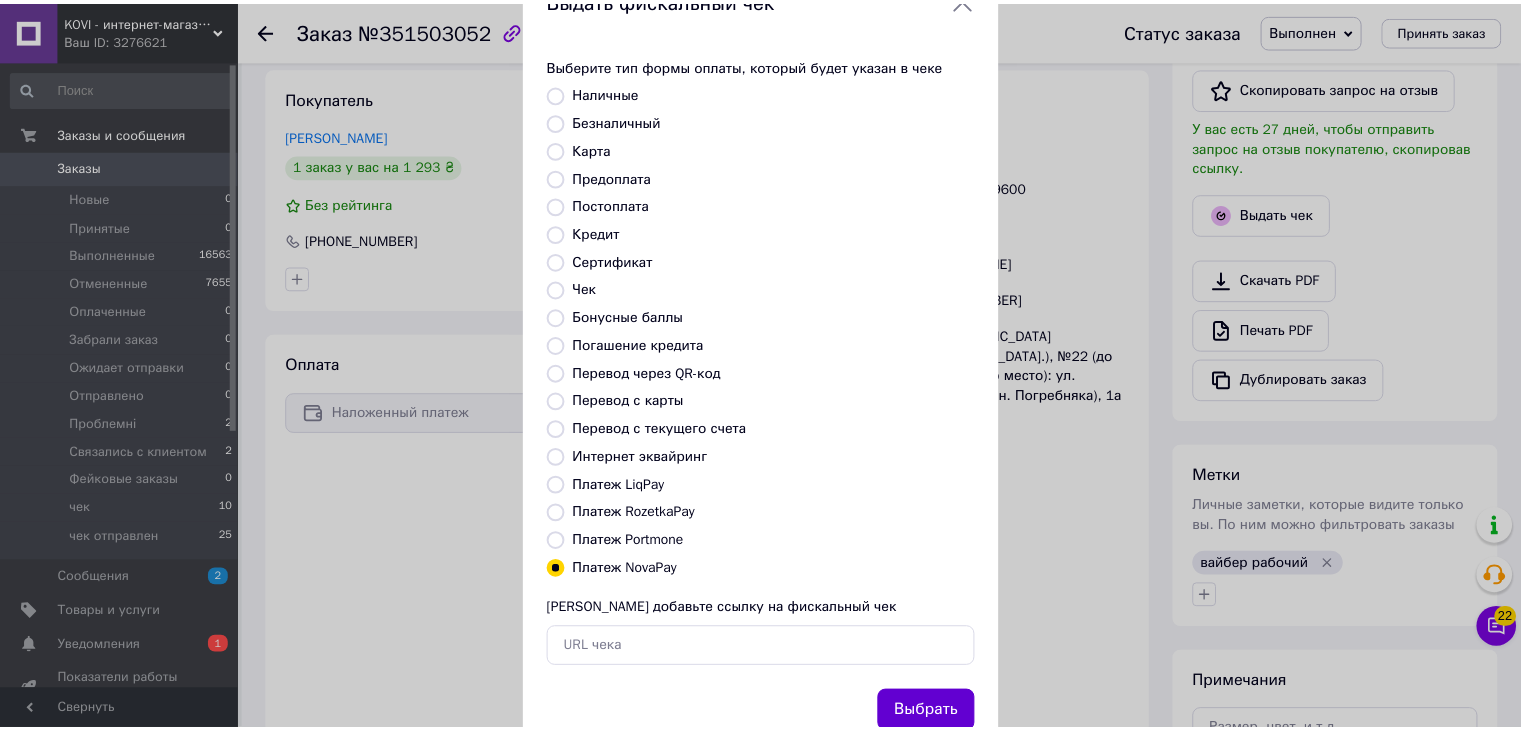 scroll, scrollTop: 128, scrollLeft: 0, axis: vertical 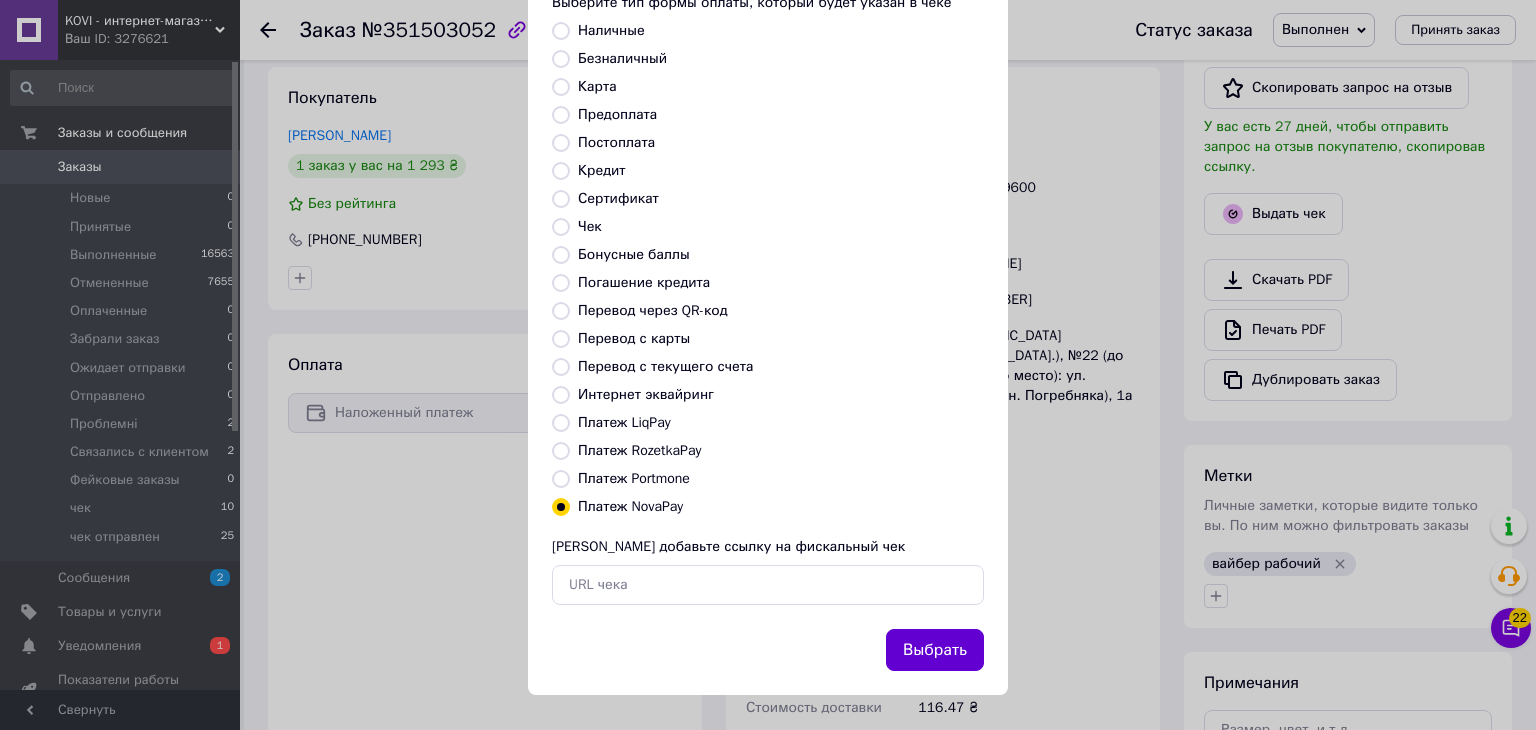 click on "Выбрать" at bounding box center (935, 650) 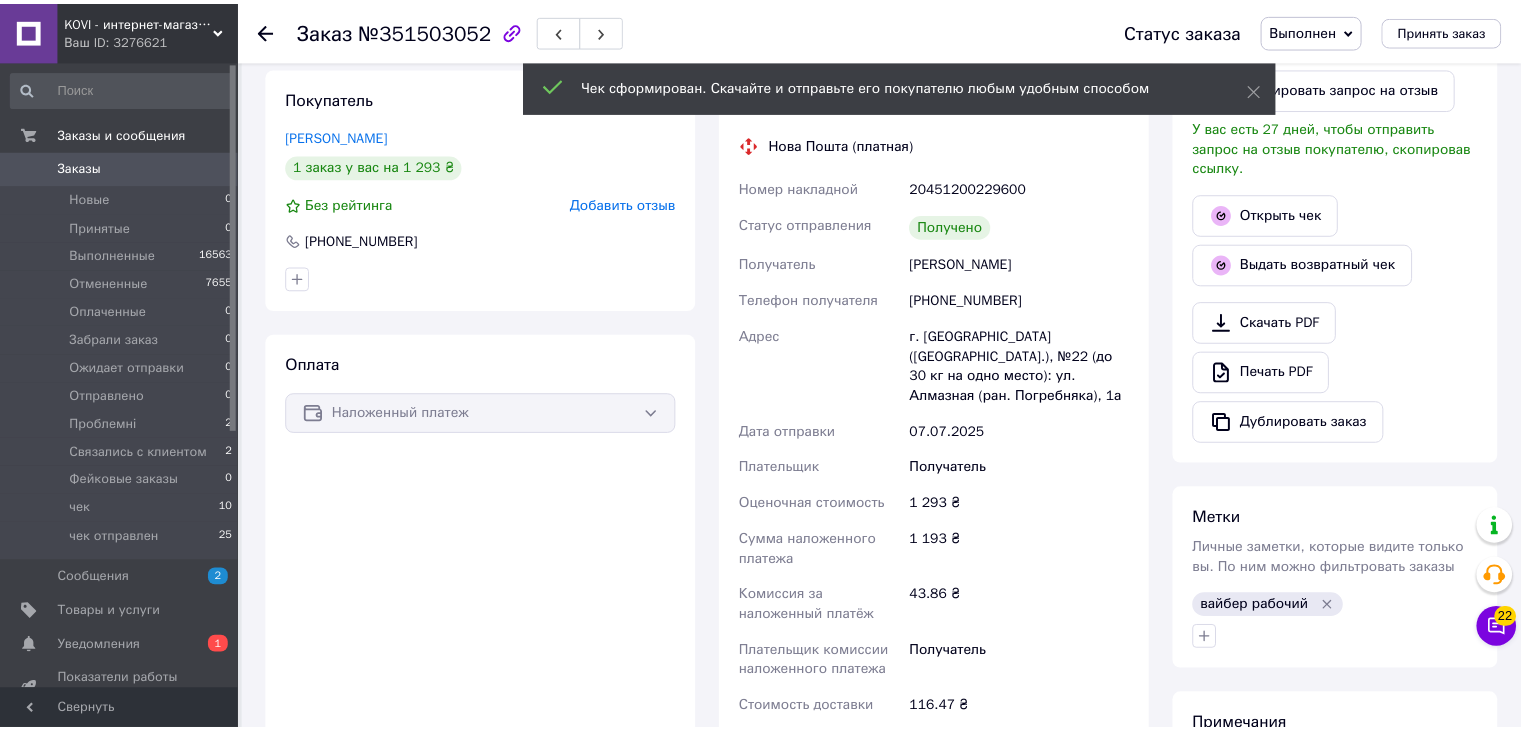 scroll, scrollTop: 297, scrollLeft: 0, axis: vertical 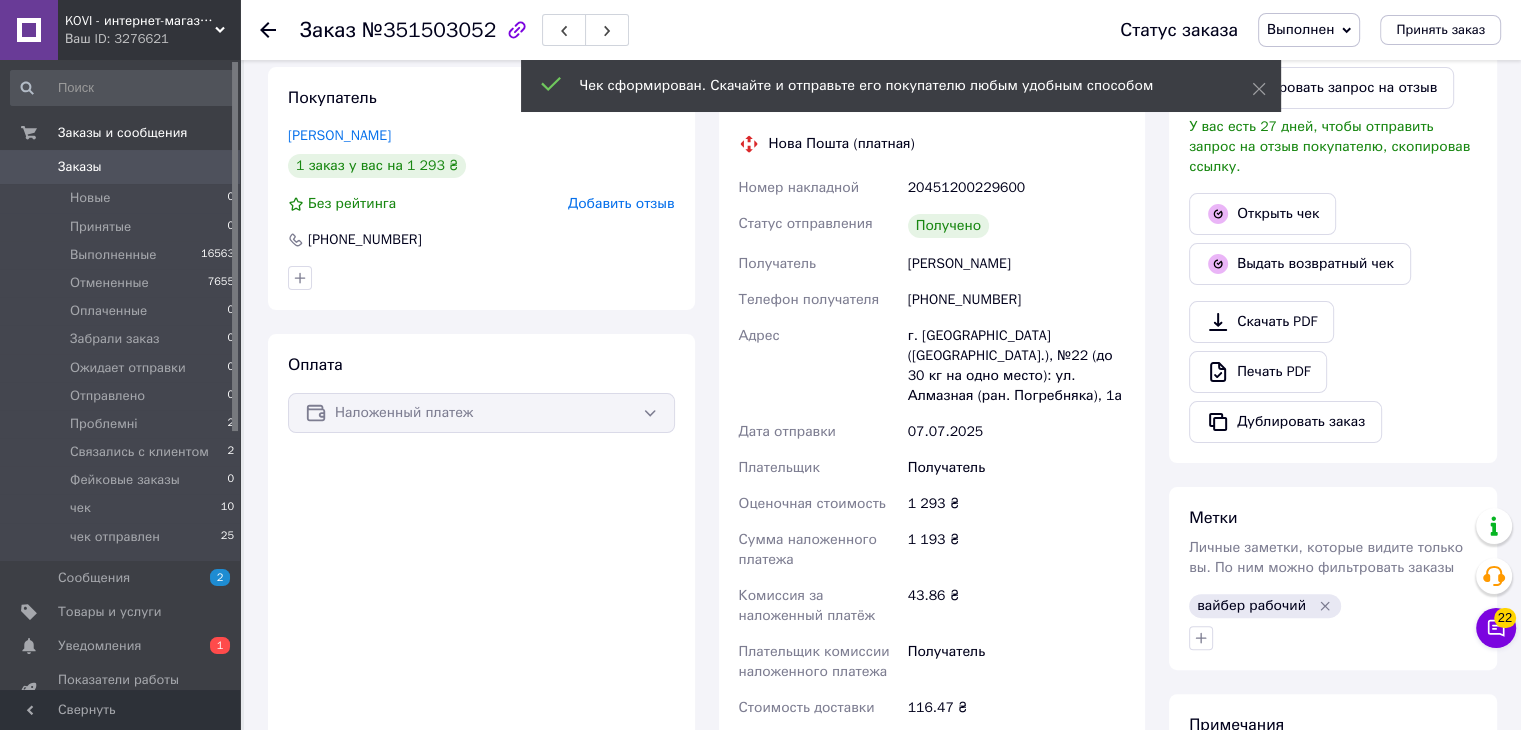 click on "Ваш ID: 3276621" at bounding box center [152, 39] 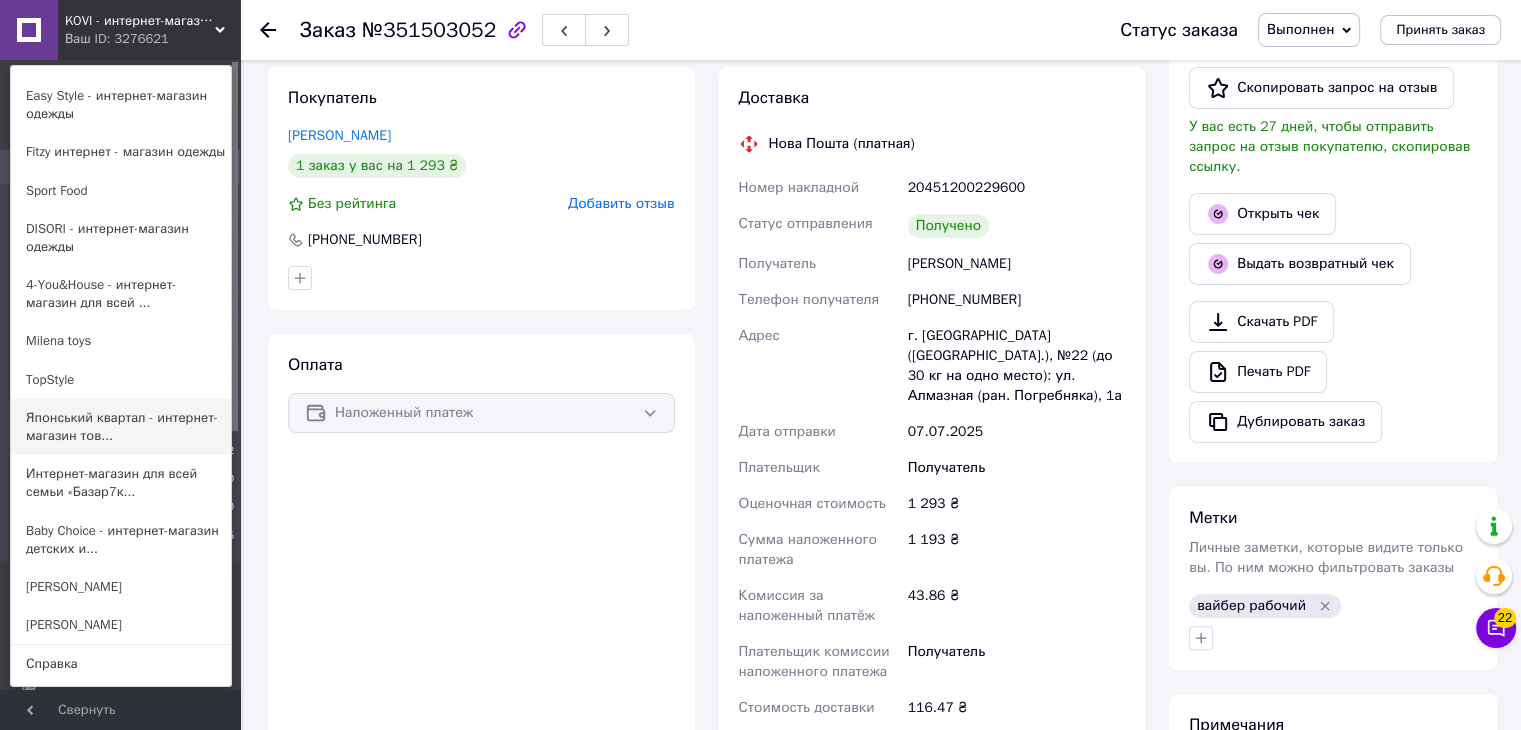 scroll, scrollTop: 686, scrollLeft: 0, axis: vertical 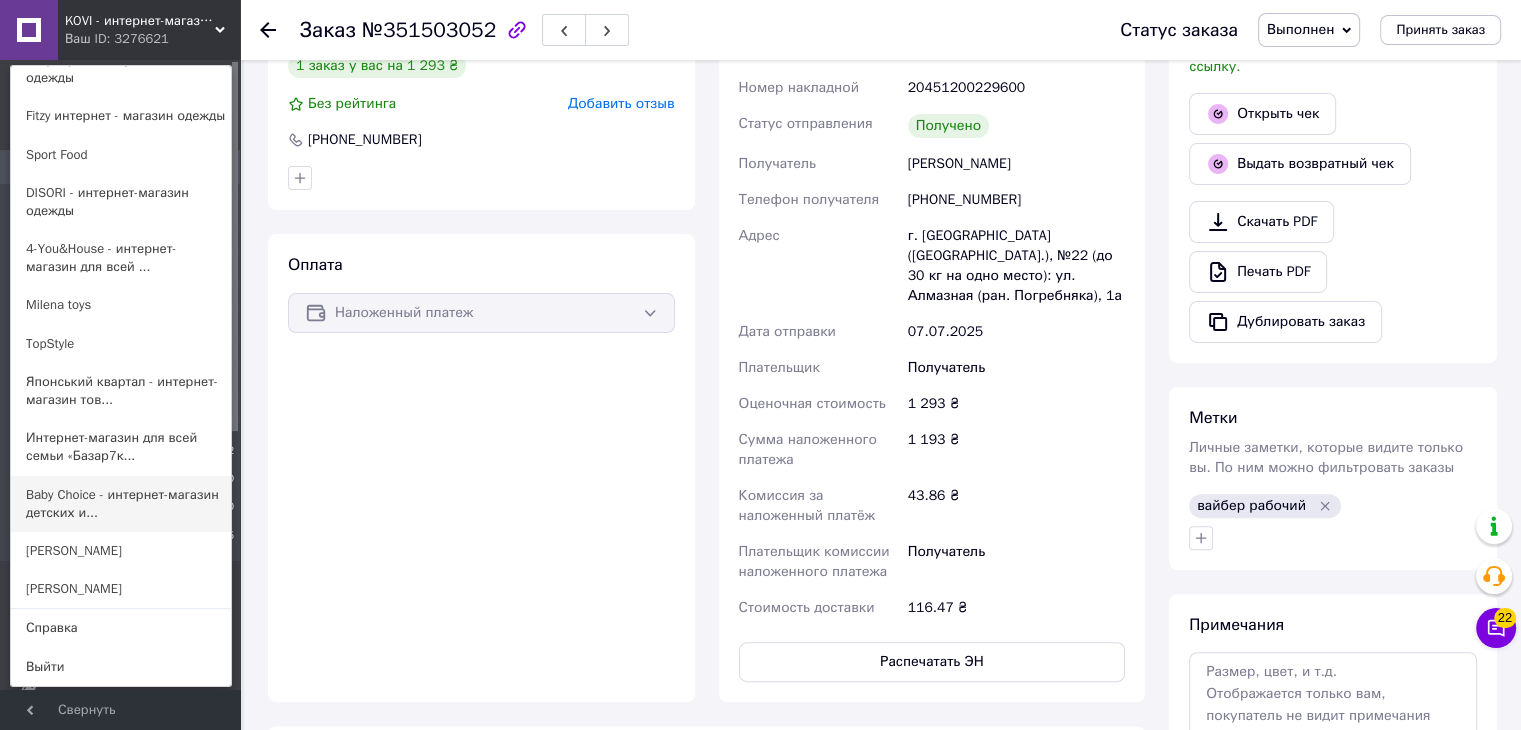 click on "Baby Choice - интернет-магазин детских и..." at bounding box center (121, 504) 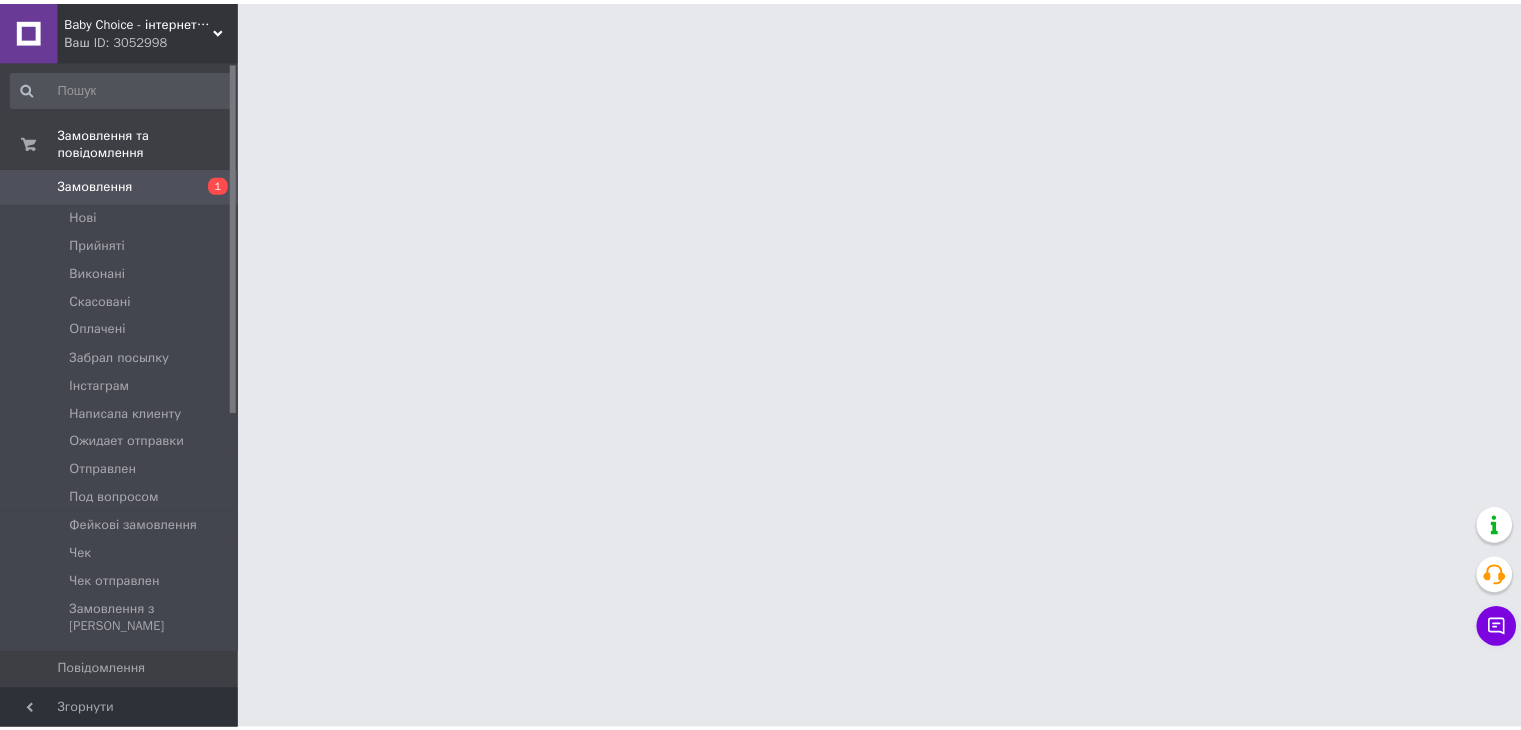 scroll, scrollTop: 0, scrollLeft: 0, axis: both 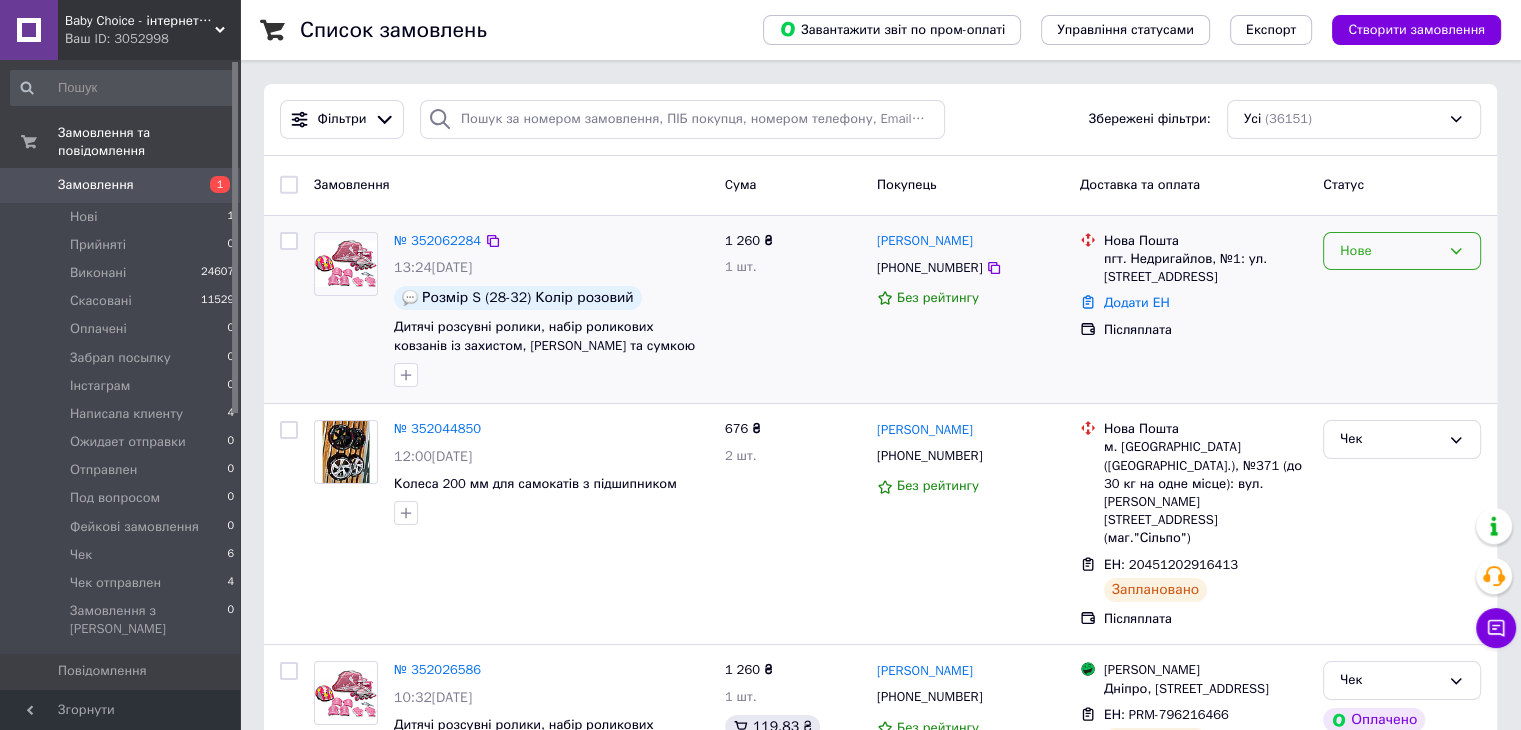 click on "Нове" at bounding box center [1402, 251] 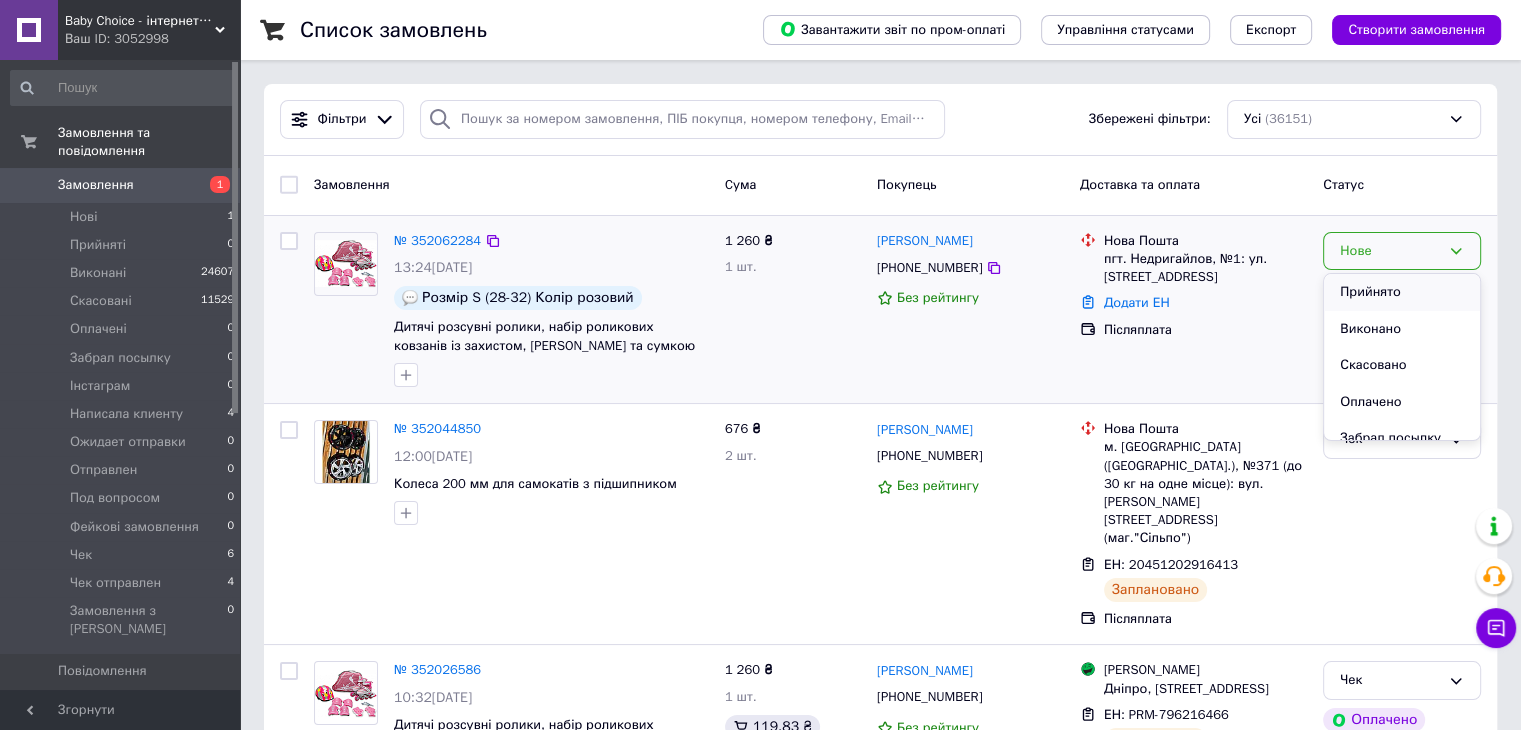 click on "Прийнято" at bounding box center (1402, 292) 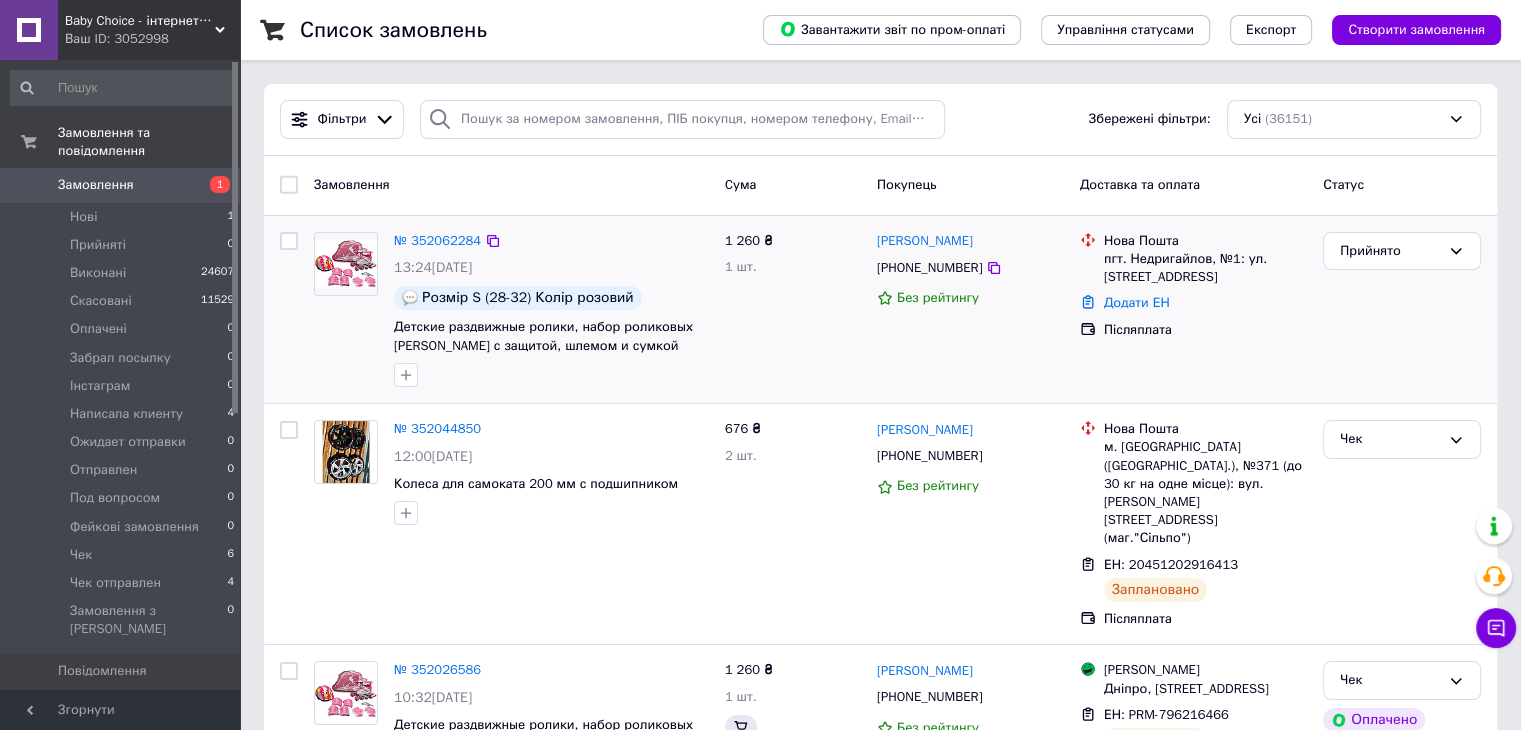 click 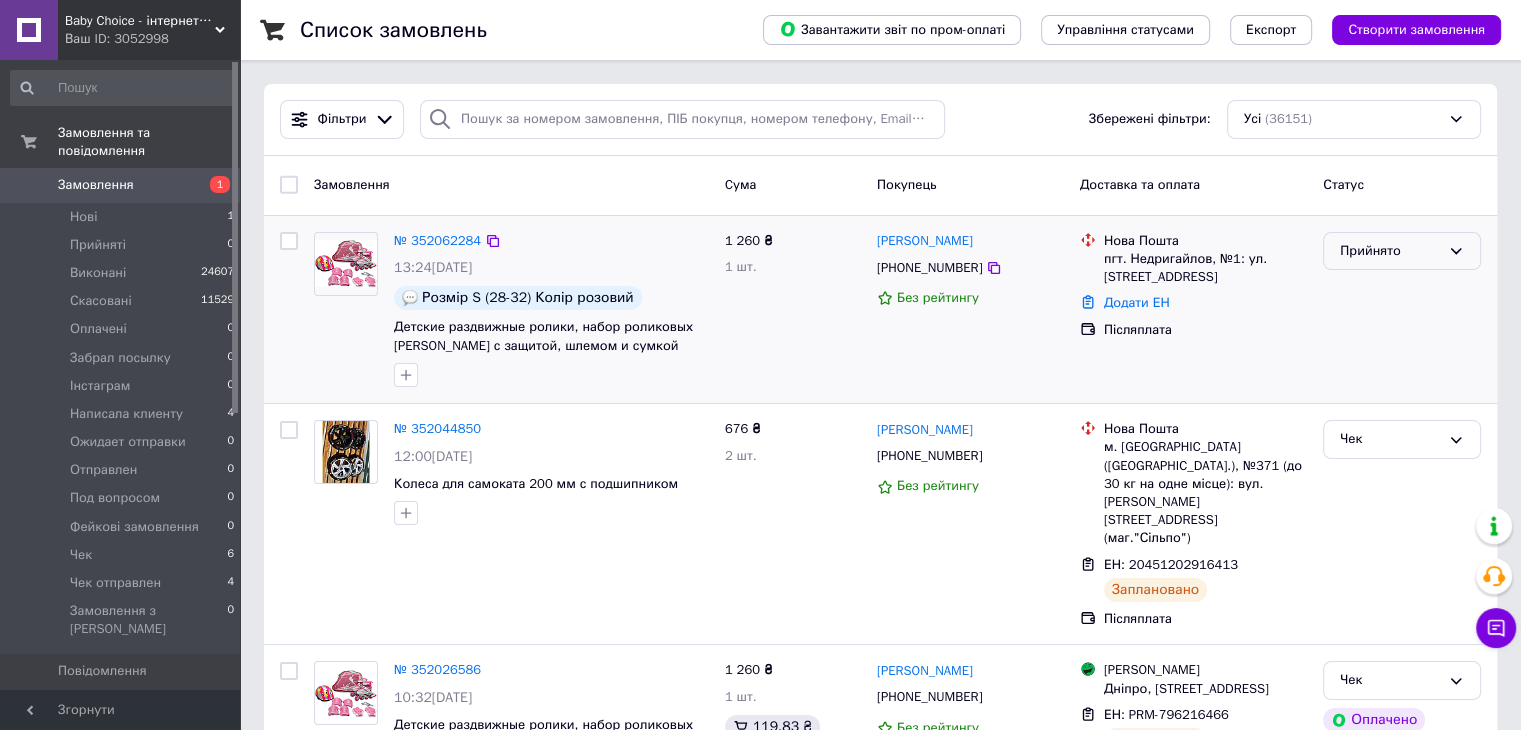 click on "Прийнято" at bounding box center (1402, 251) 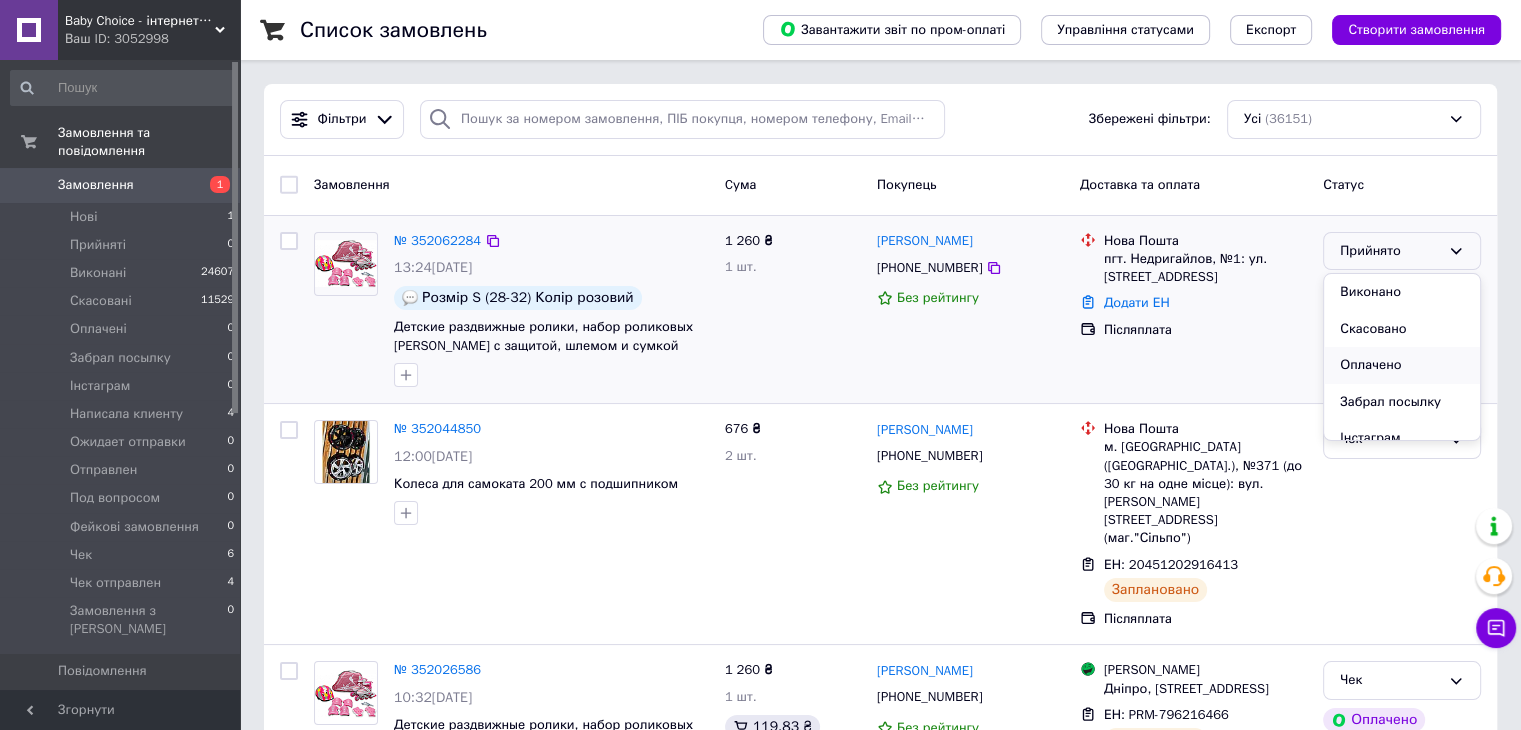 scroll, scrollTop: 100, scrollLeft: 0, axis: vertical 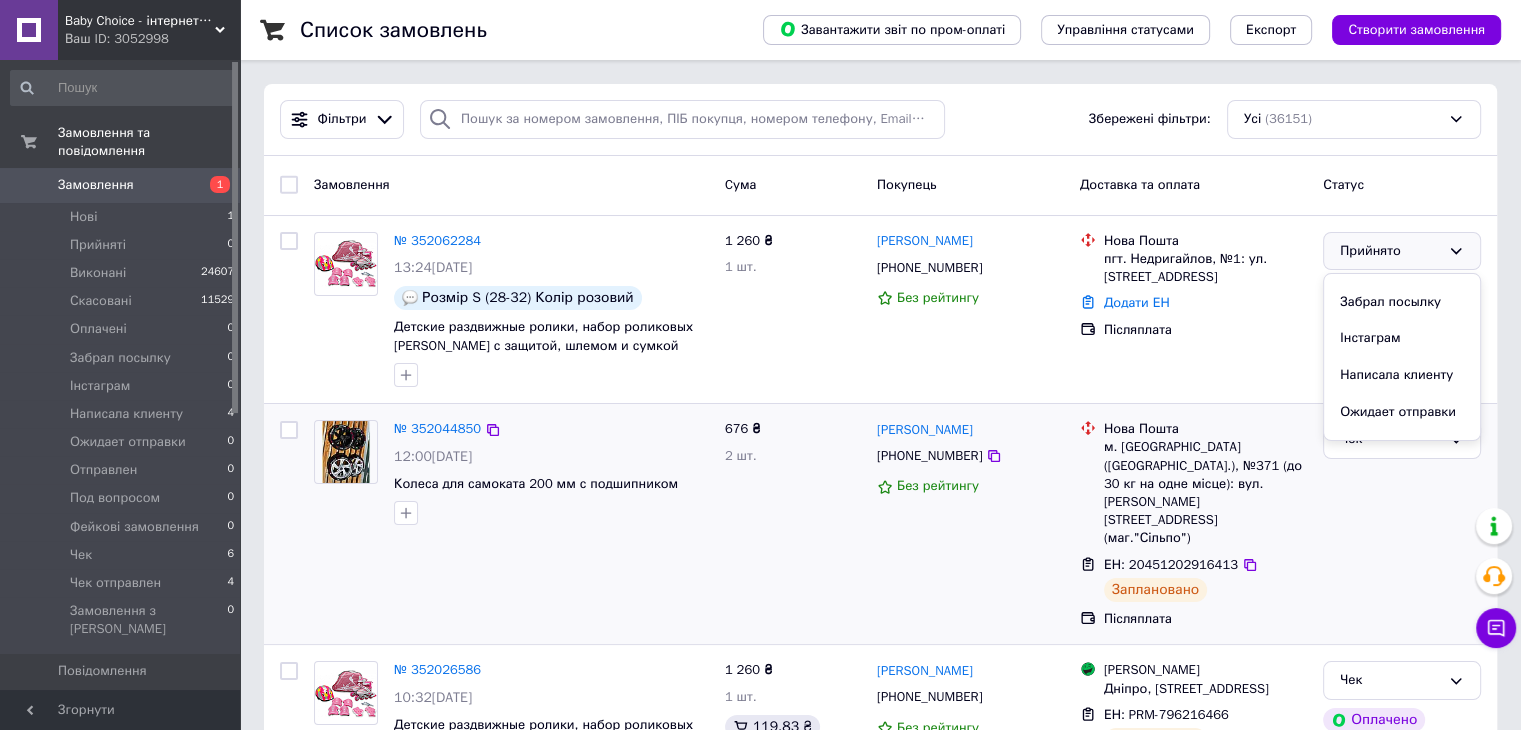 click on "Написала клиенту" at bounding box center [1402, 375] 